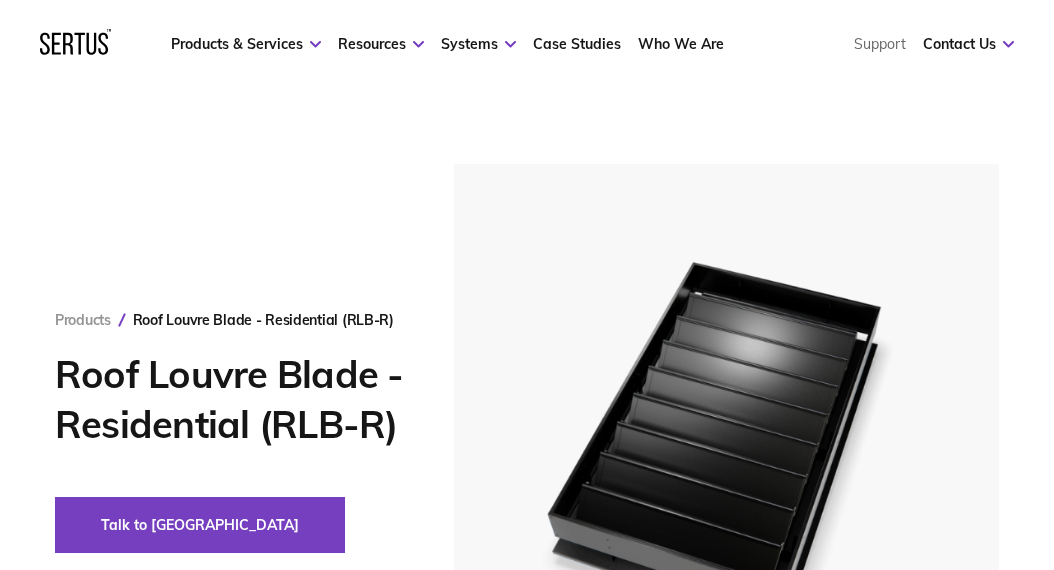 scroll, scrollTop: 800, scrollLeft: 0, axis: vertical 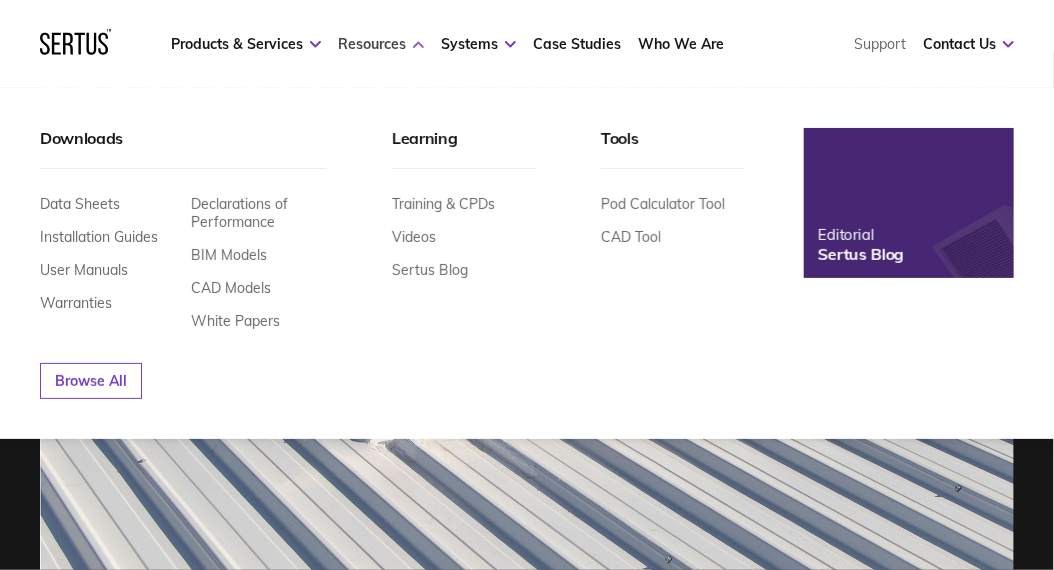 click on "Resources" at bounding box center (381, 44) 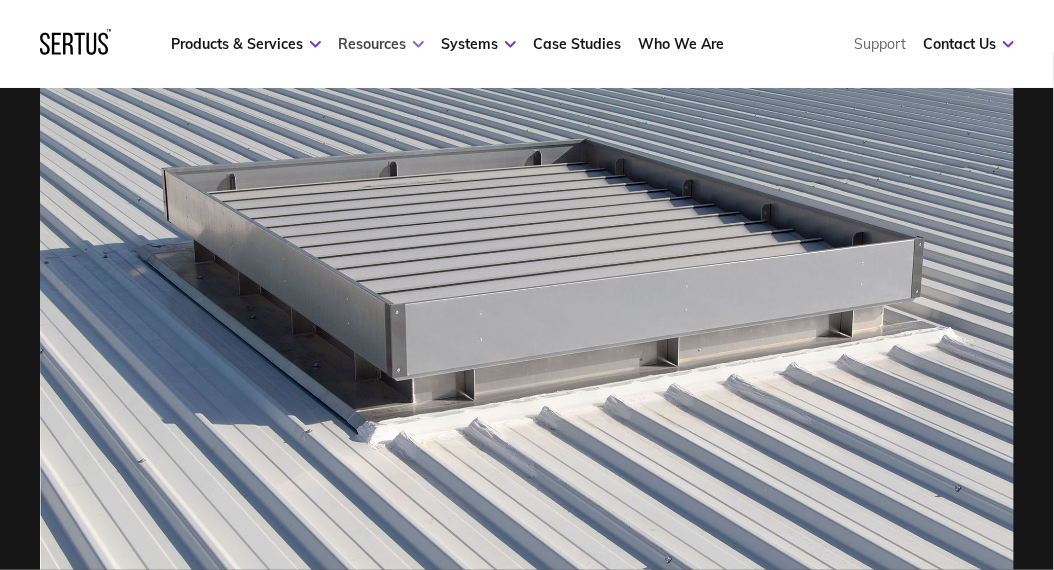 click on "Resources" at bounding box center (381, 44) 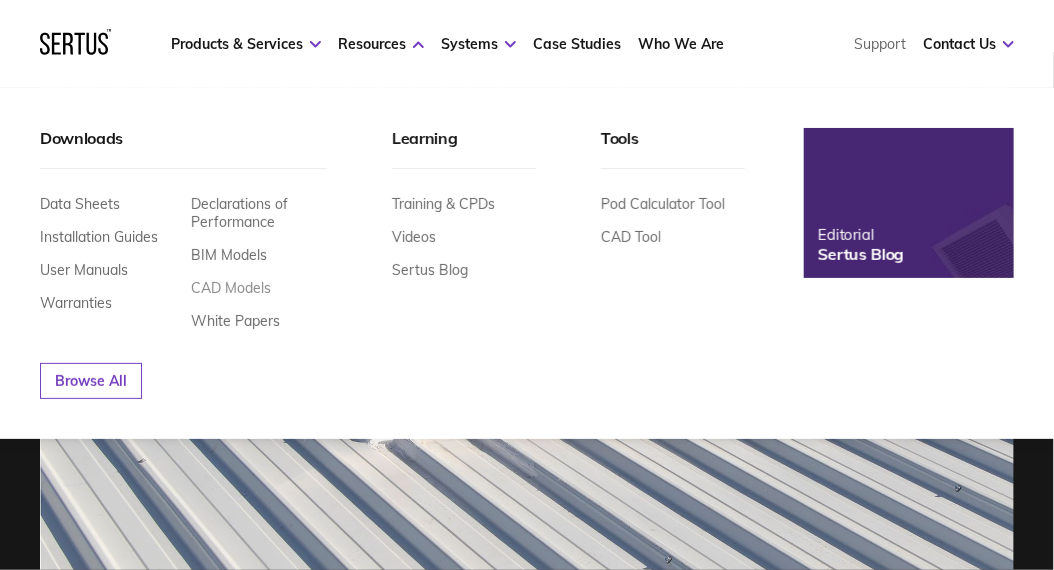 click on "CAD Models" at bounding box center [231, 288] 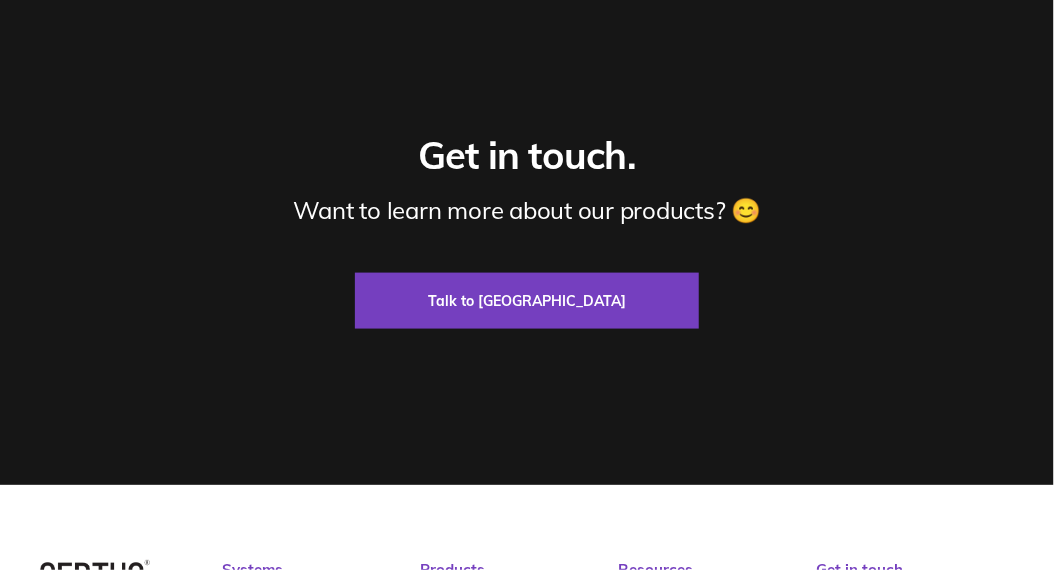 scroll, scrollTop: 0, scrollLeft: 0, axis: both 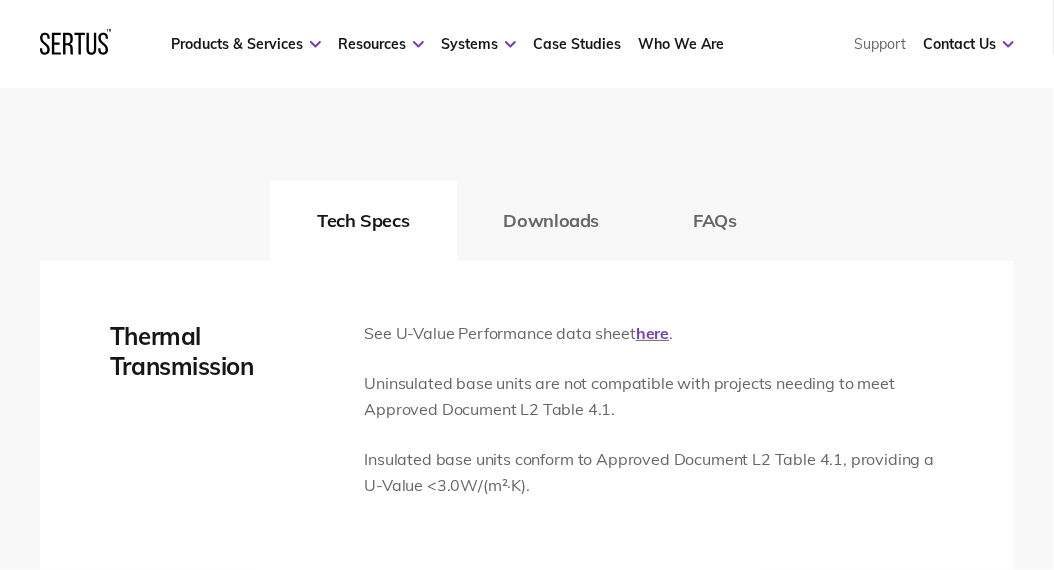 click on "Downloads" at bounding box center (552, 221) 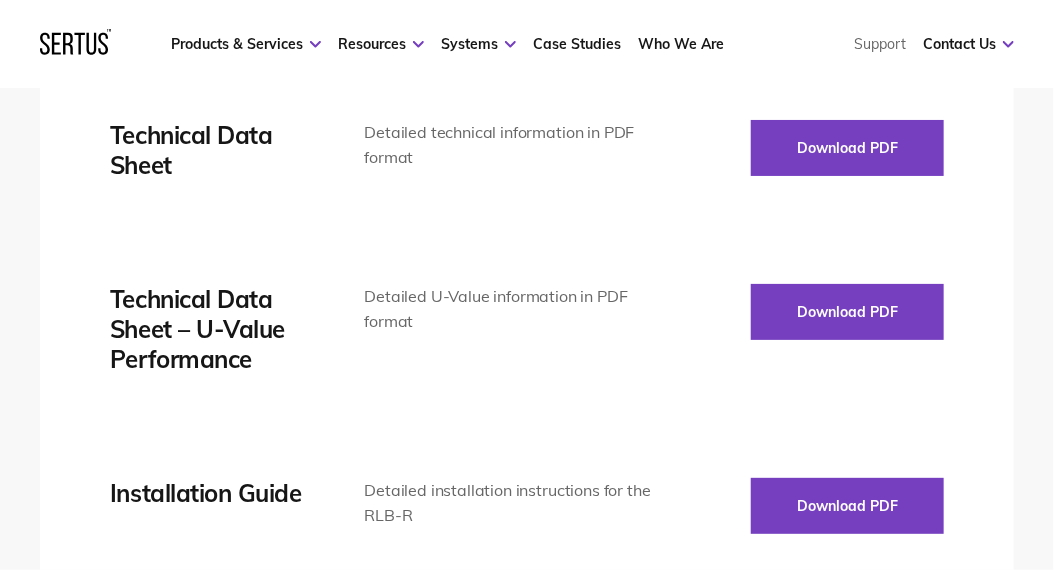 scroll, scrollTop: 3000, scrollLeft: 0, axis: vertical 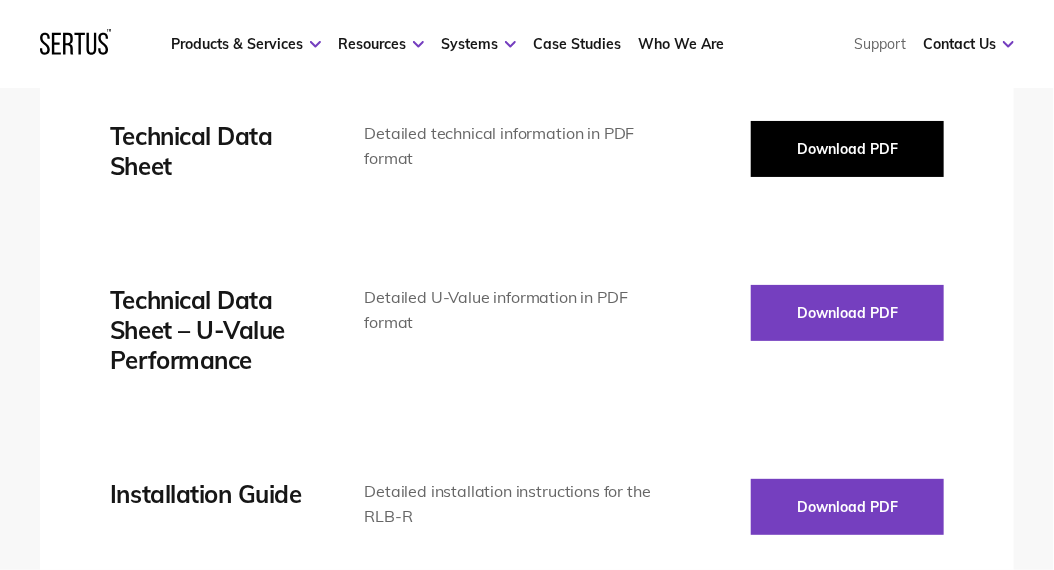 click on "Download PDF" at bounding box center (847, 149) 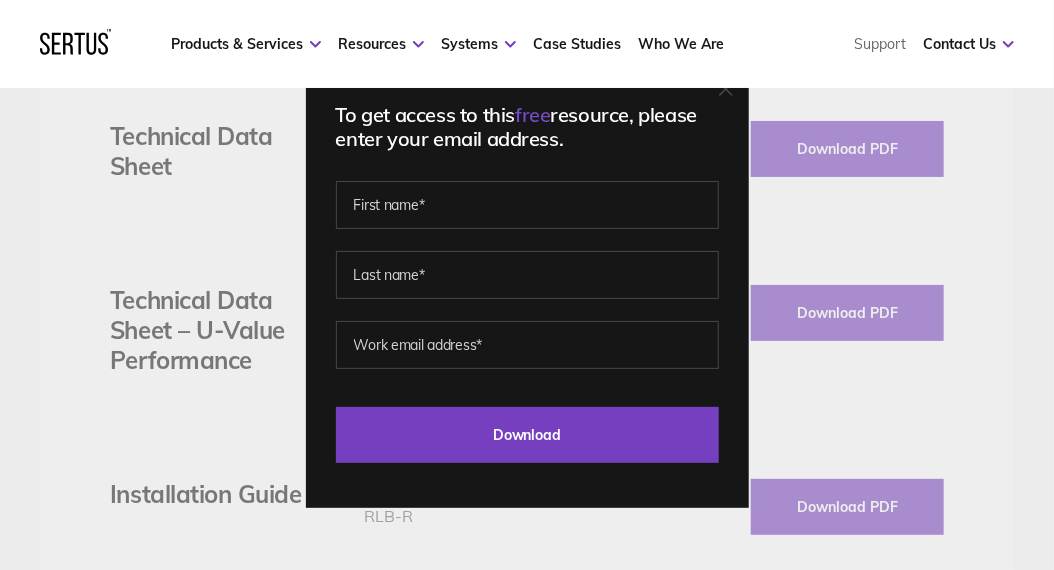 click on "Products & Services Resources Systems Case Studies Who We Are Support Contact Us Contact" at bounding box center (527, 44) 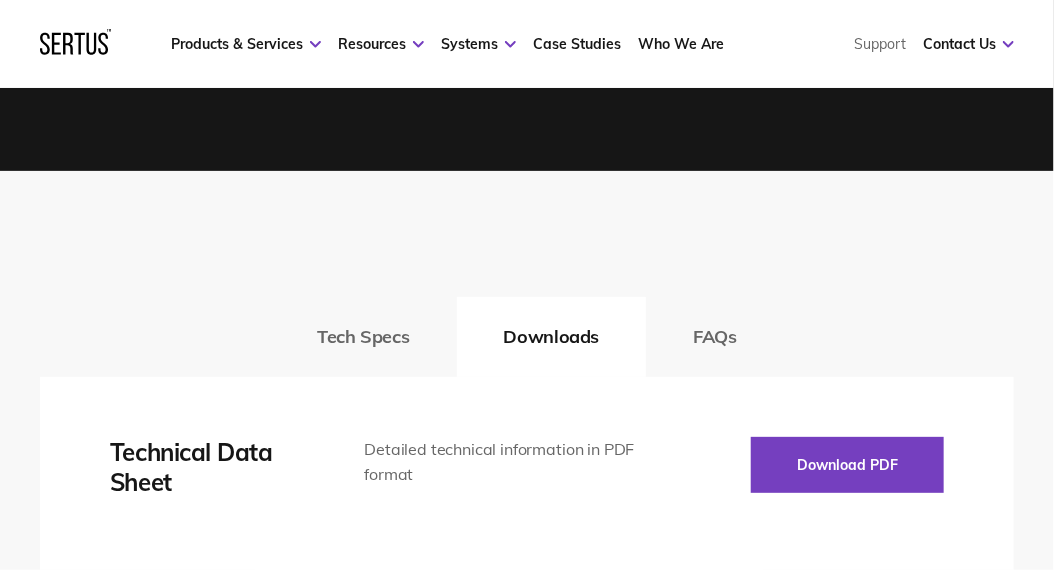 scroll, scrollTop: 2700, scrollLeft: 0, axis: vertical 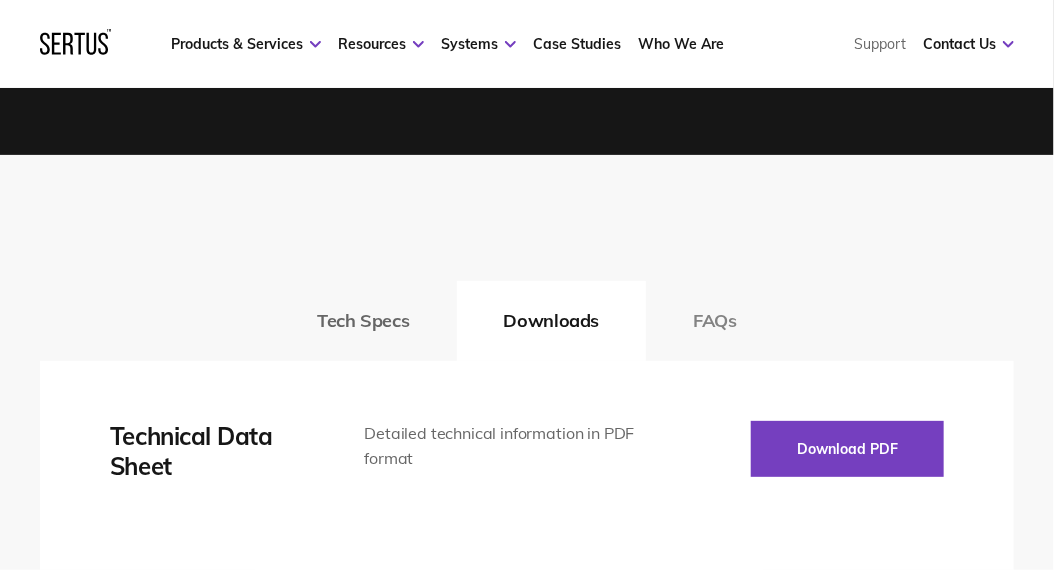 click on "FAQs" at bounding box center (715, 321) 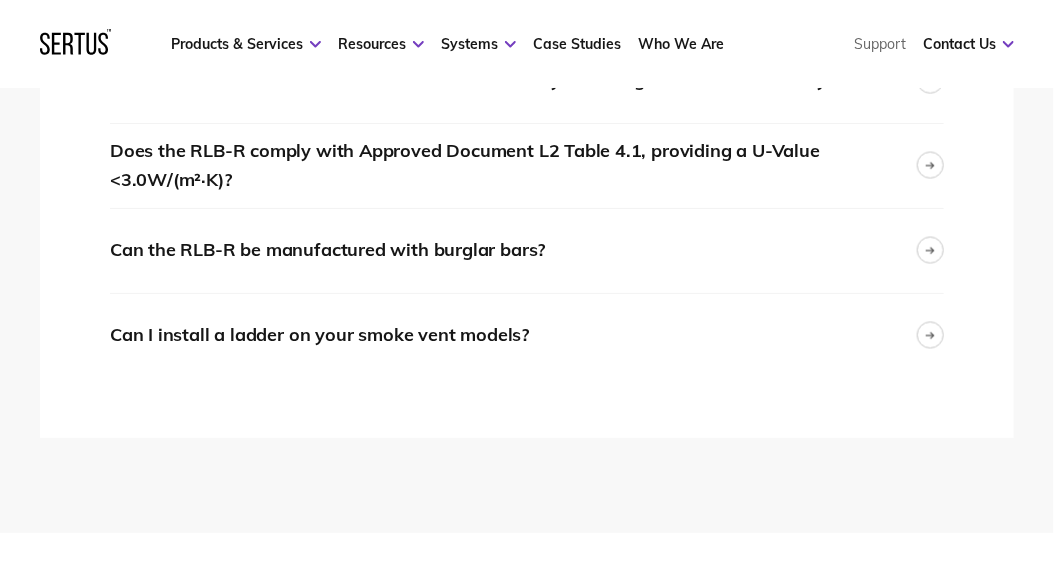 scroll, scrollTop: 3700, scrollLeft: 0, axis: vertical 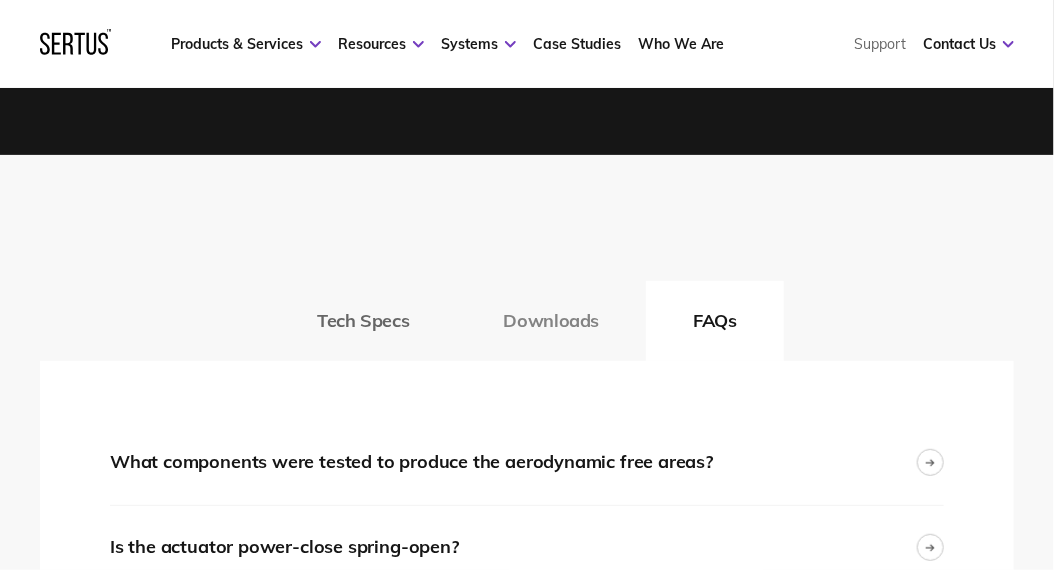 click on "Downloads" at bounding box center (552, 321) 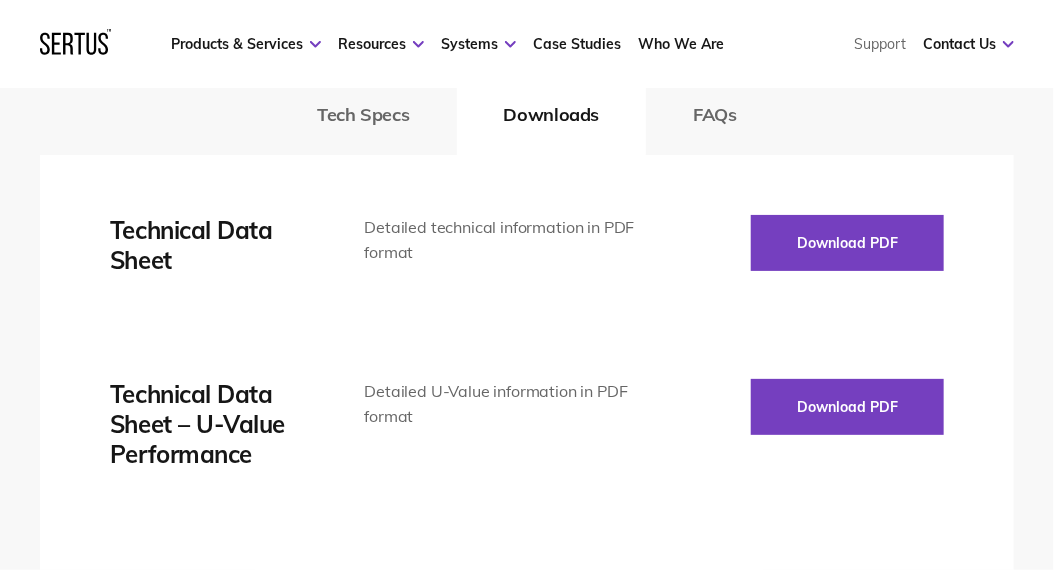 scroll, scrollTop: 3000, scrollLeft: 0, axis: vertical 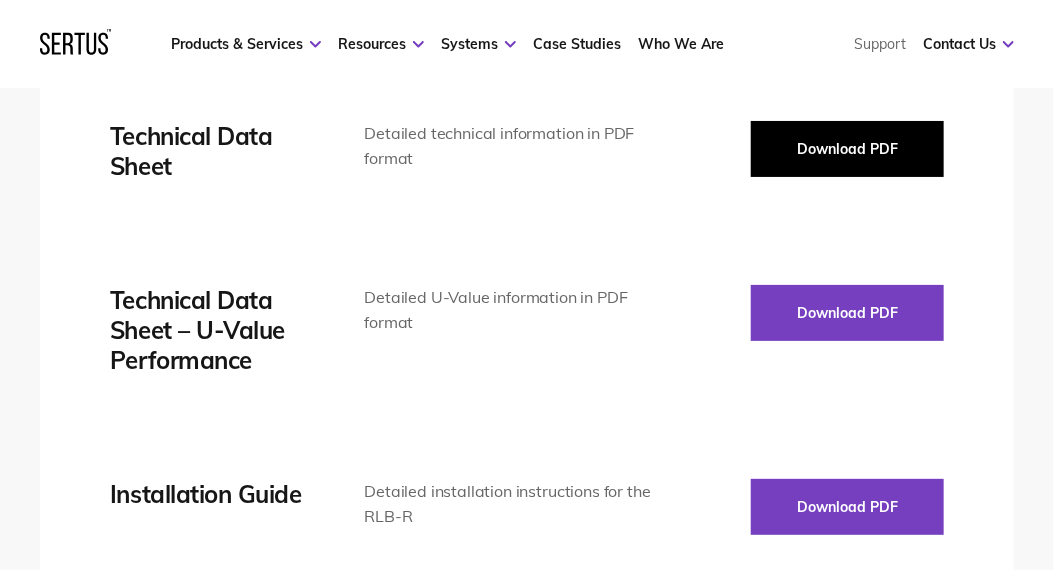 click on "Download PDF" at bounding box center (847, 149) 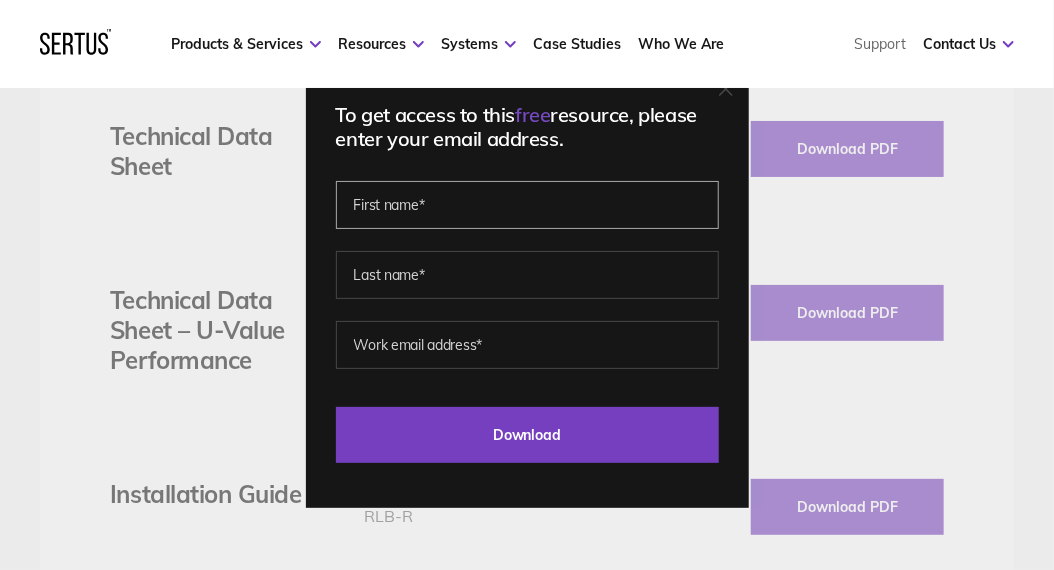 click at bounding box center (527, 205) 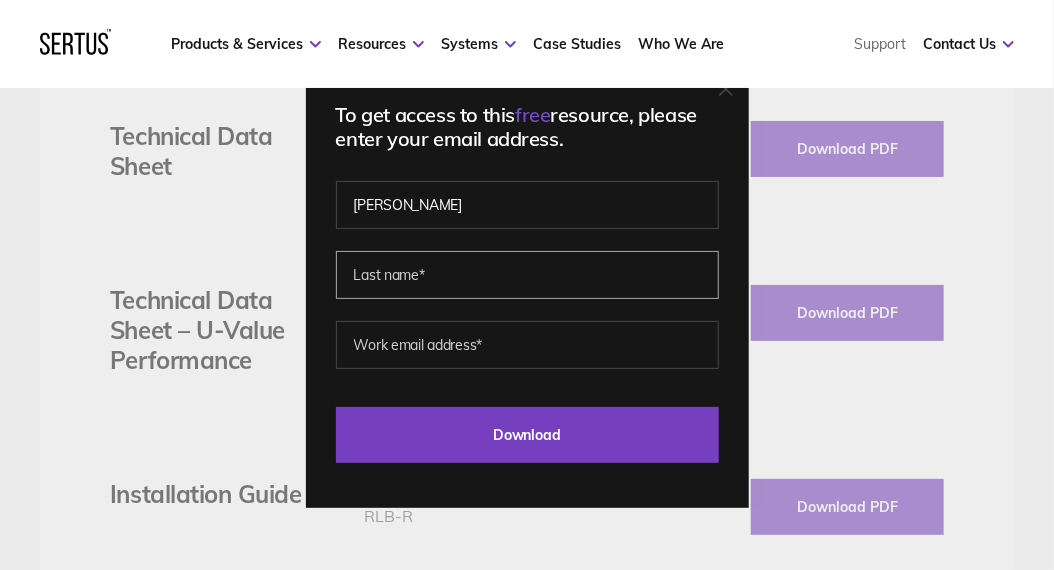 type on "[PERSON_NAME]" 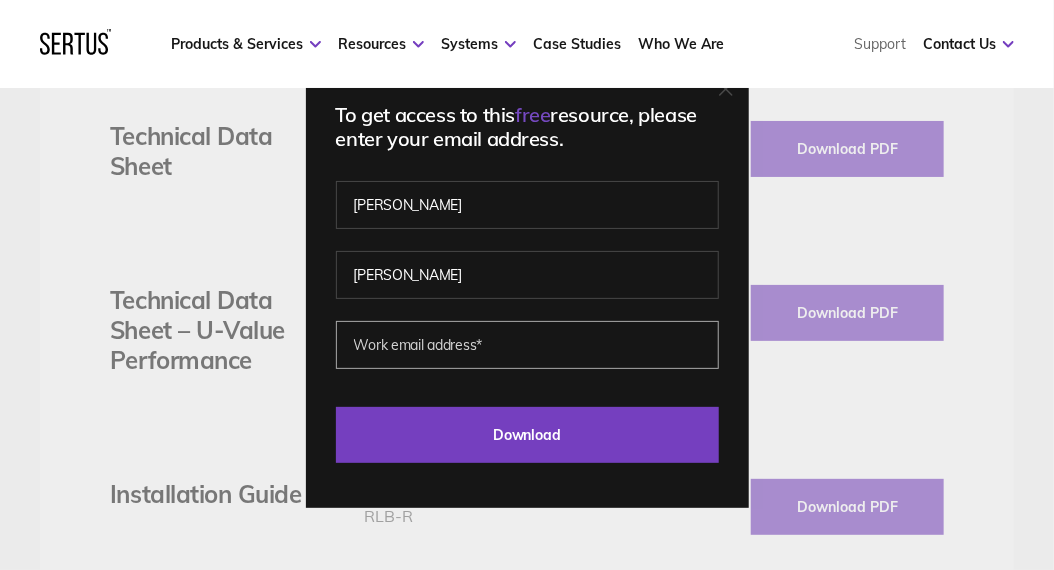 type on "allan@planauk.com" 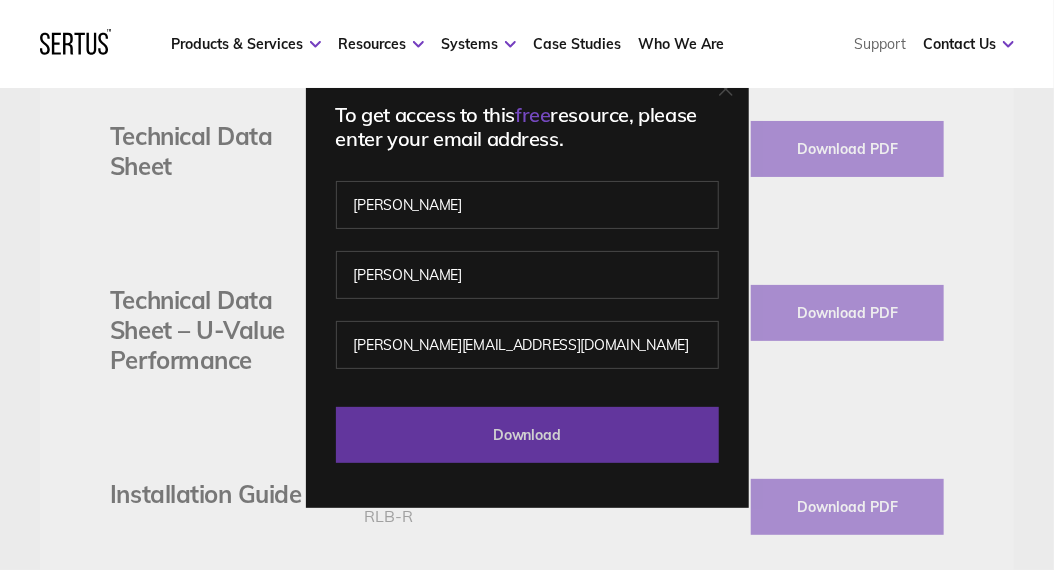 click on "Download" at bounding box center [527, 435] 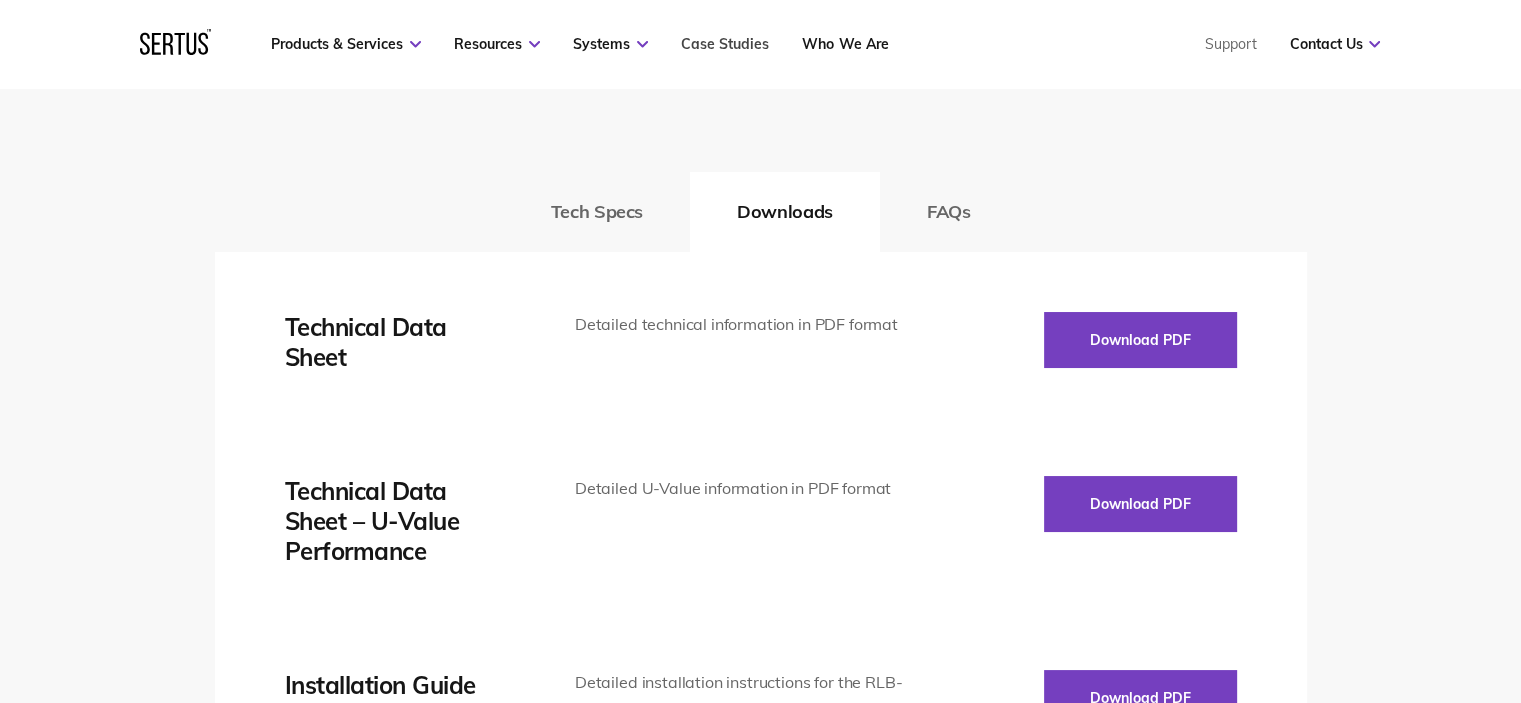 scroll, scrollTop: 2407, scrollLeft: 0, axis: vertical 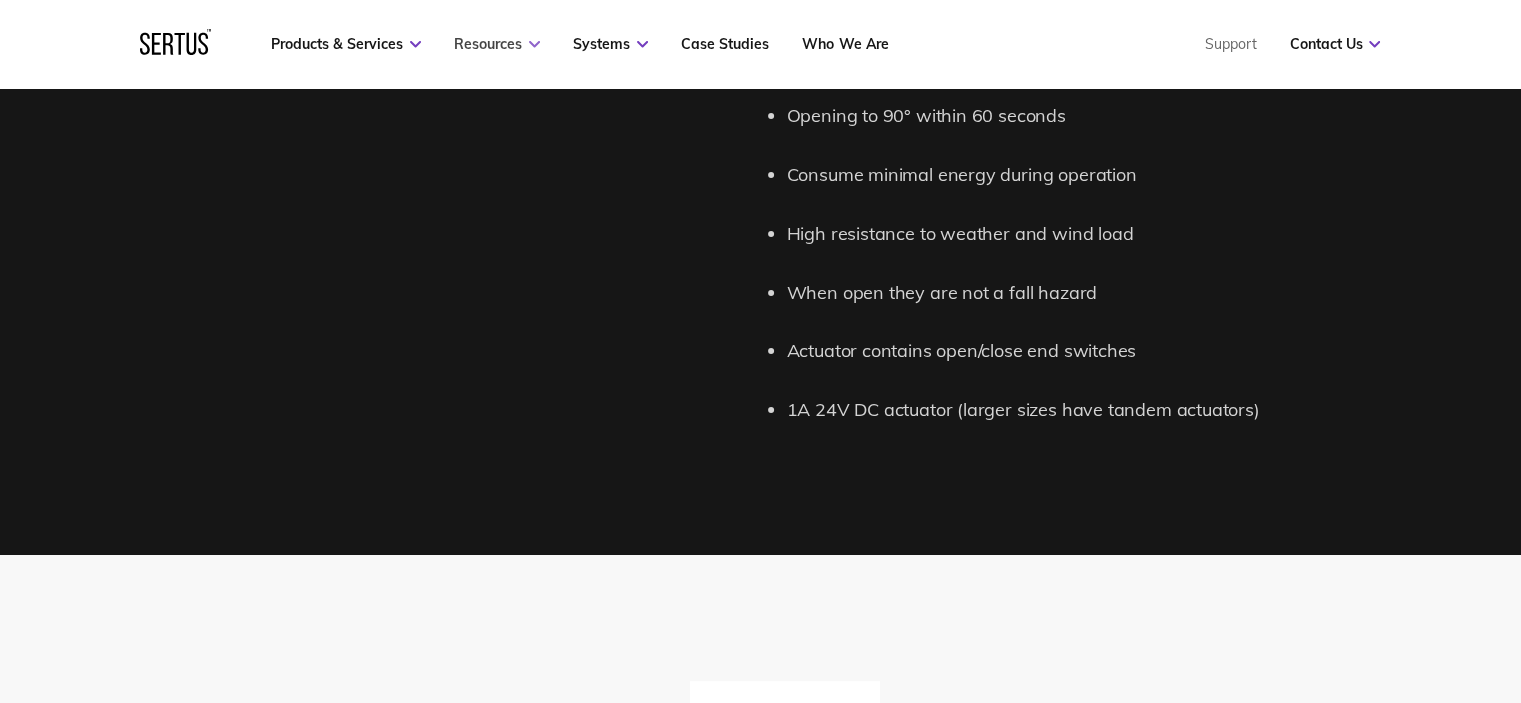 click on "Resources" at bounding box center [497, 44] 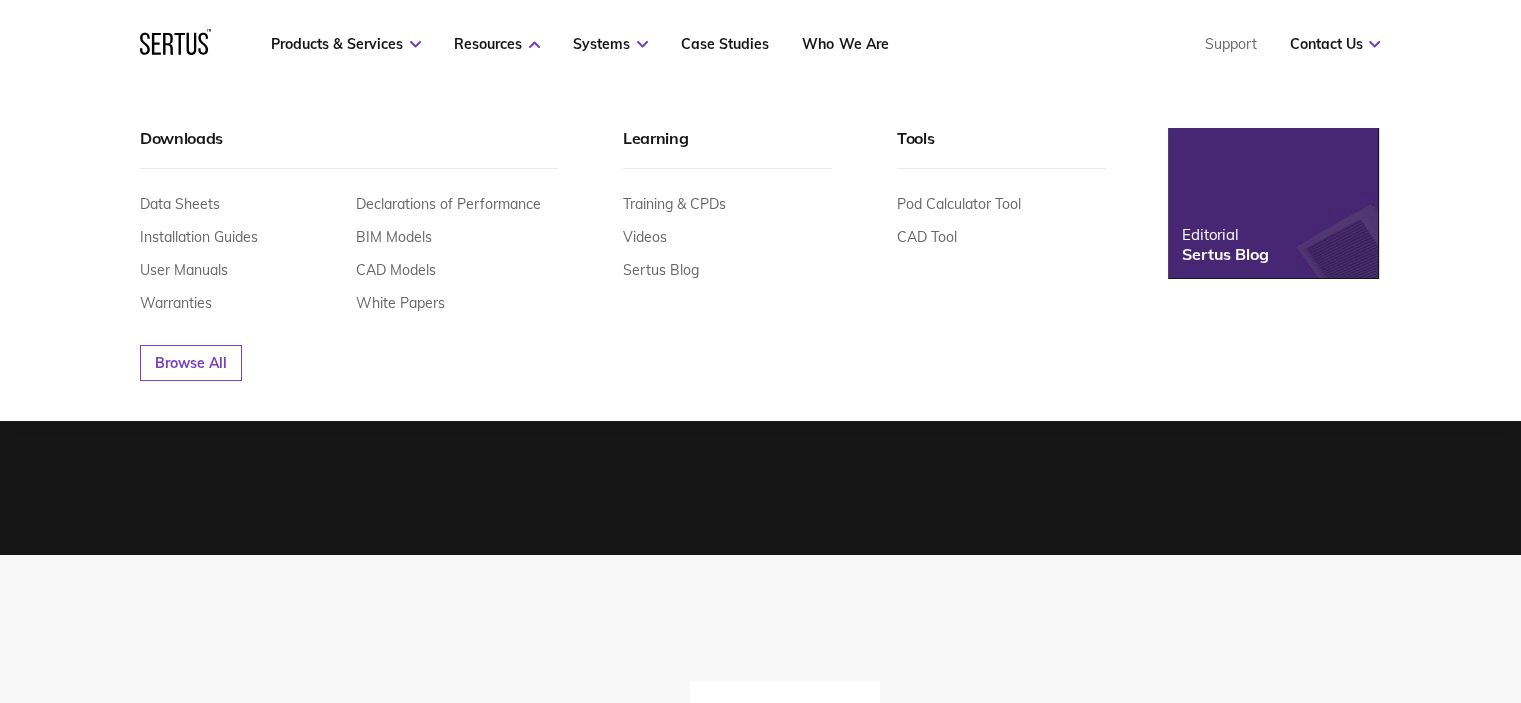 click on "Products & Services Resources Systems Case Studies Who We Are Support Contact Us Contact" at bounding box center (760, 44) 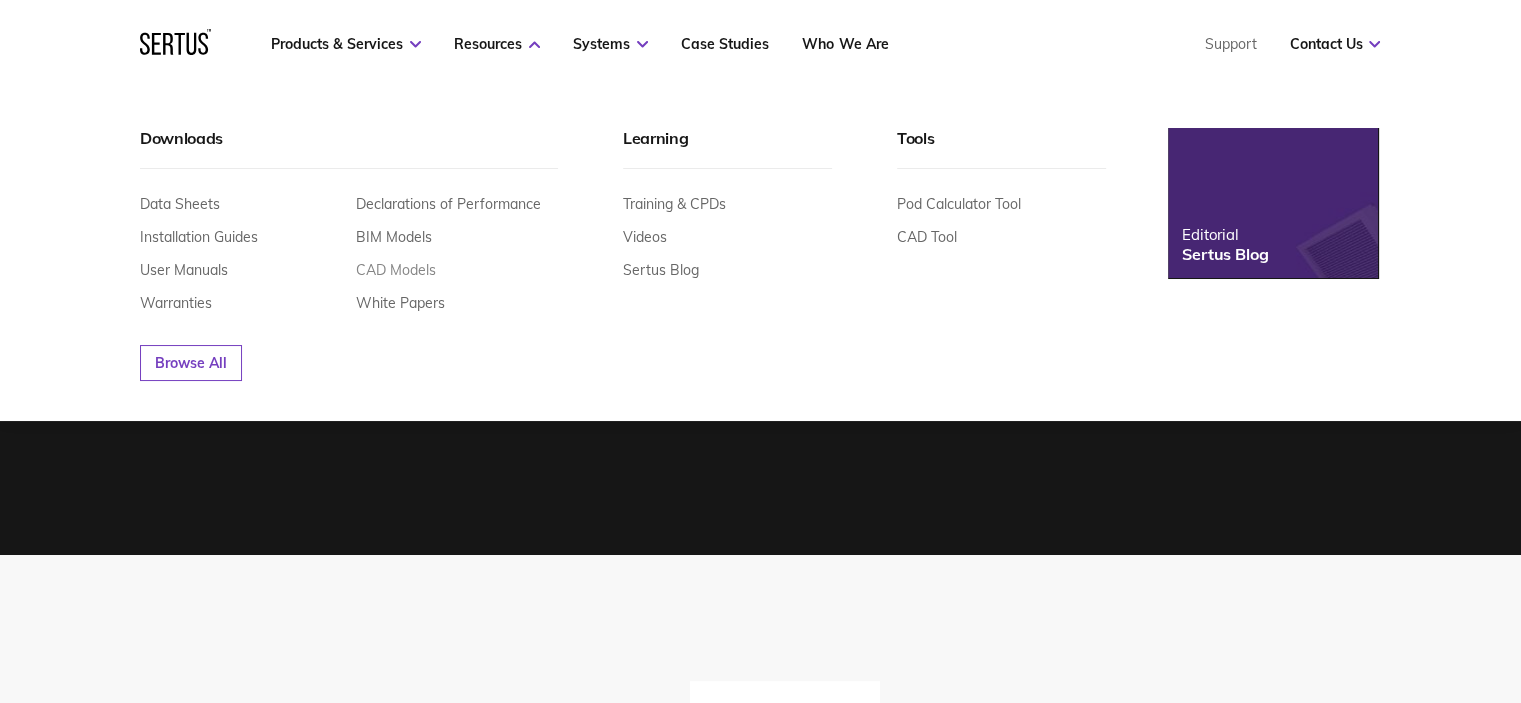 click on "CAD Models" at bounding box center (397, 270) 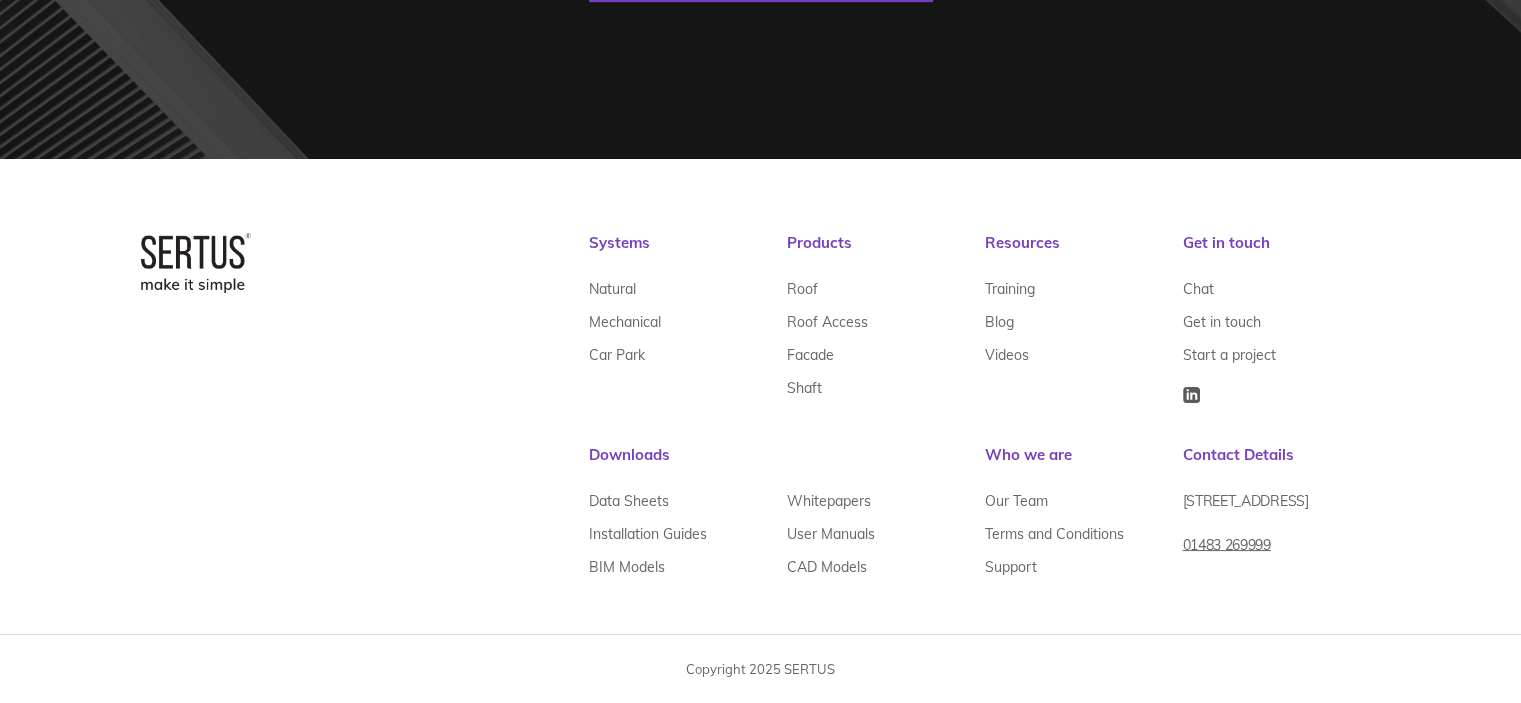 scroll, scrollTop: 0, scrollLeft: 0, axis: both 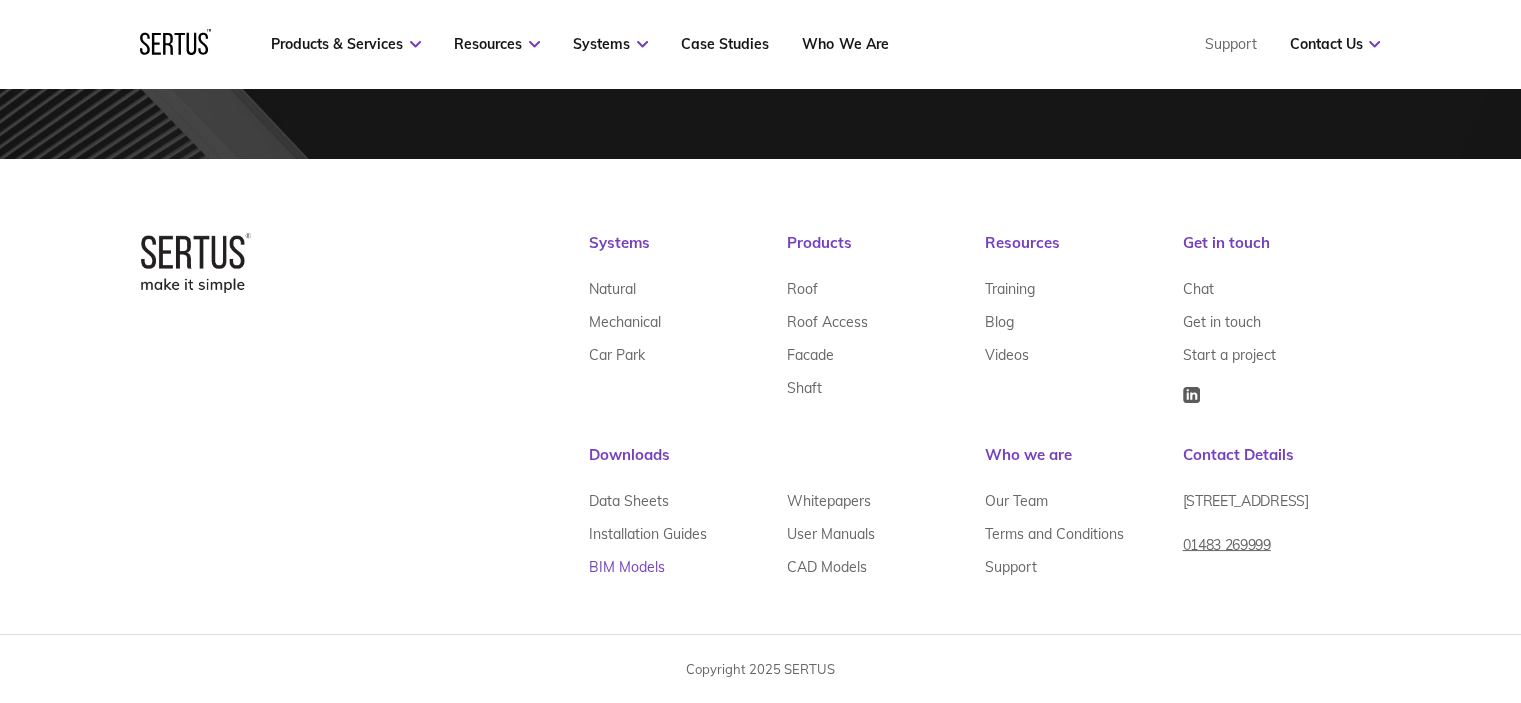 click on "BIM Models" at bounding box center [627, 567] 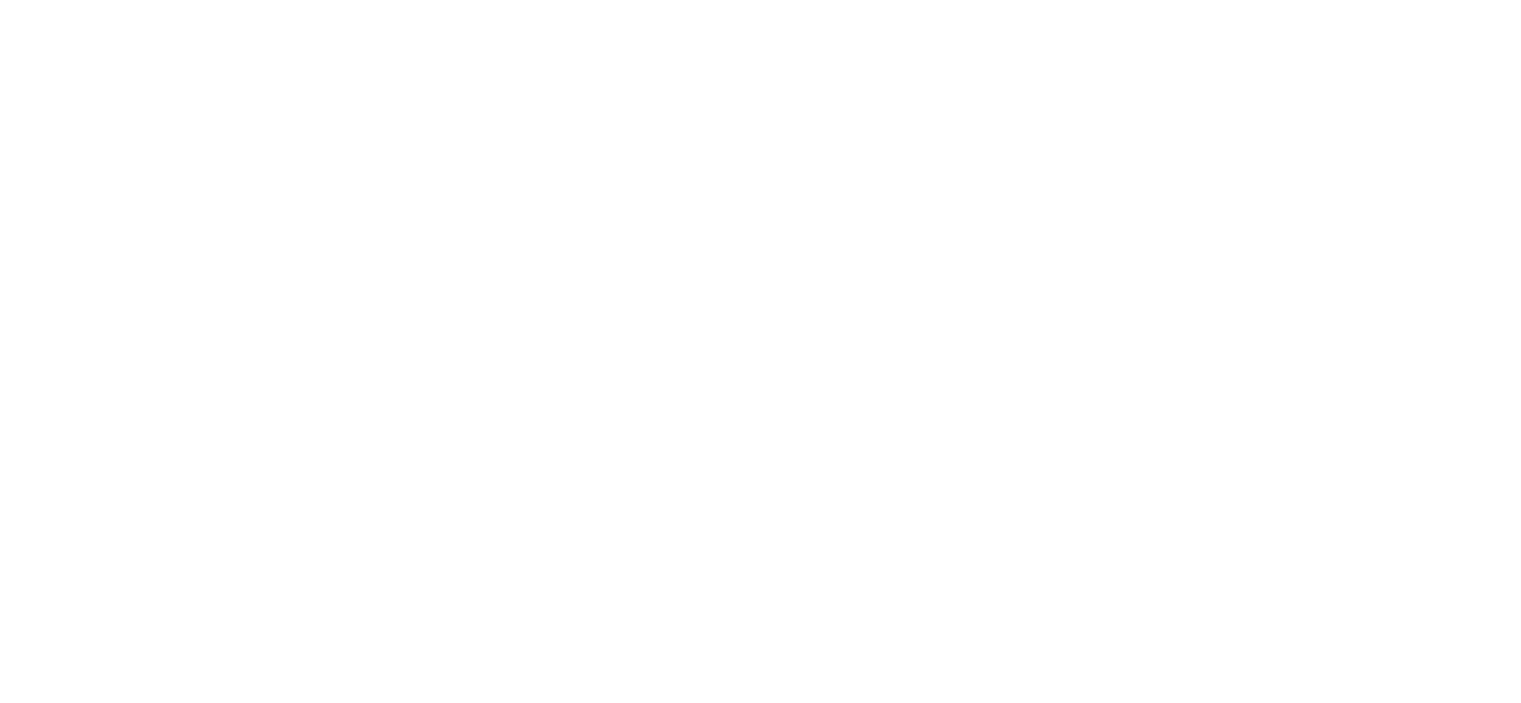 scroll, scrollTop: 0, scrollLeft: 0, axis: both 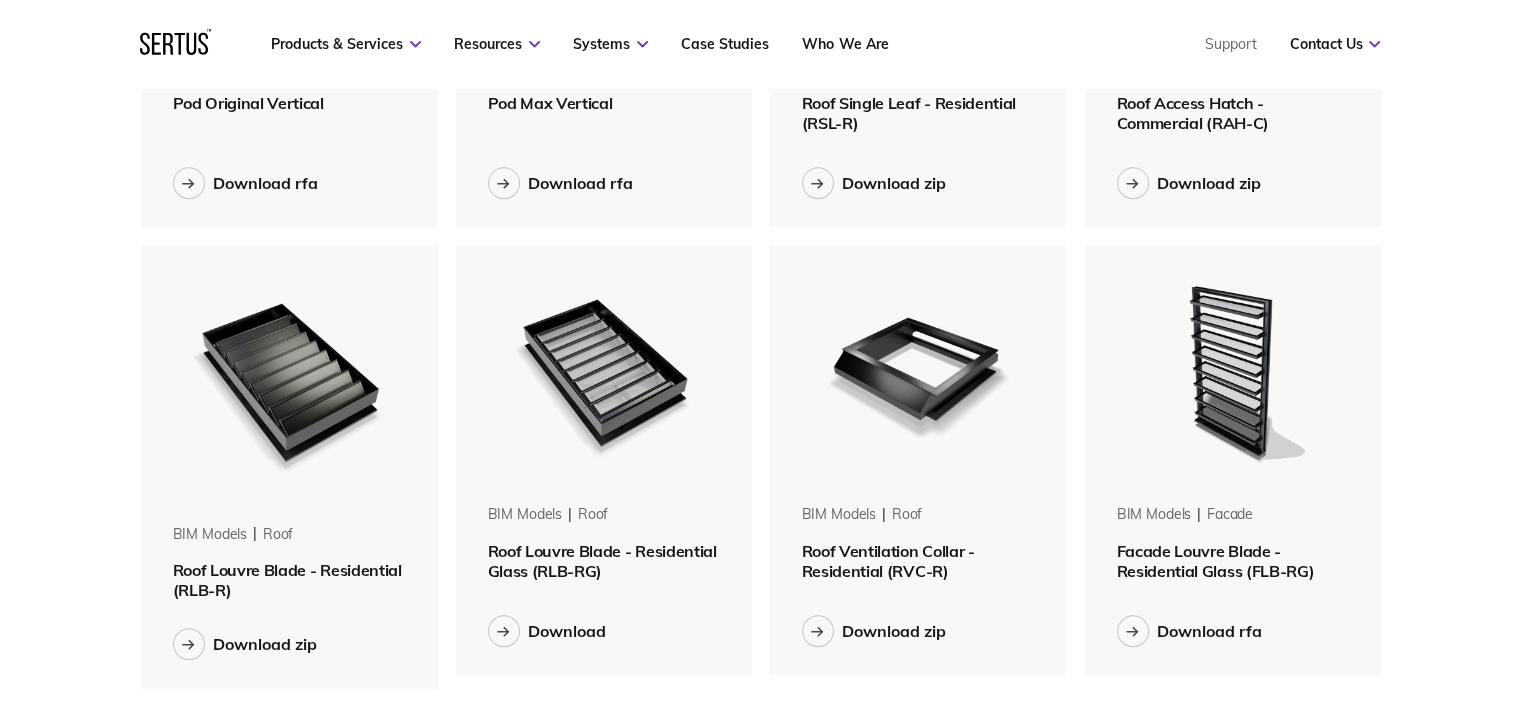 click at bounding box center [289, 380] 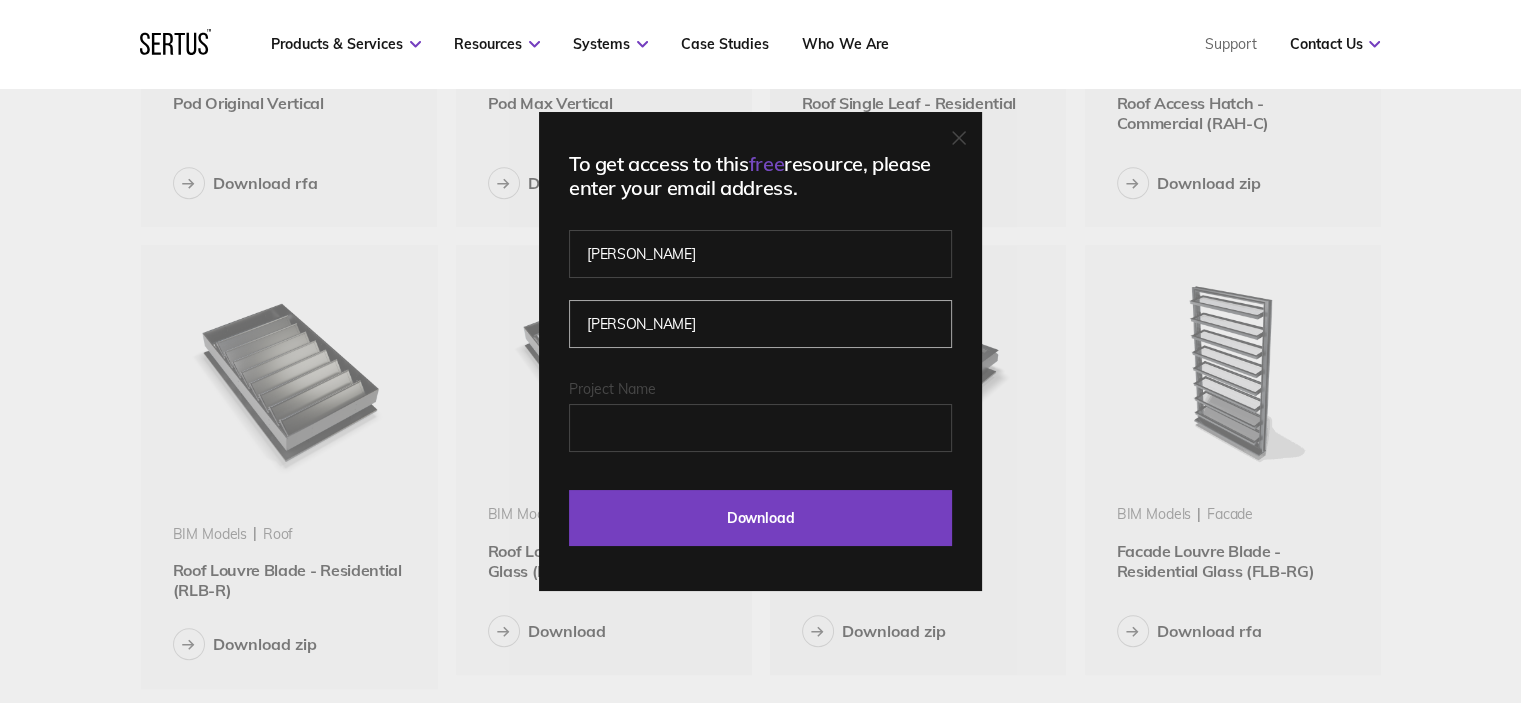 click on "[PERSON_NAME]" at bounding box center (760, 324) 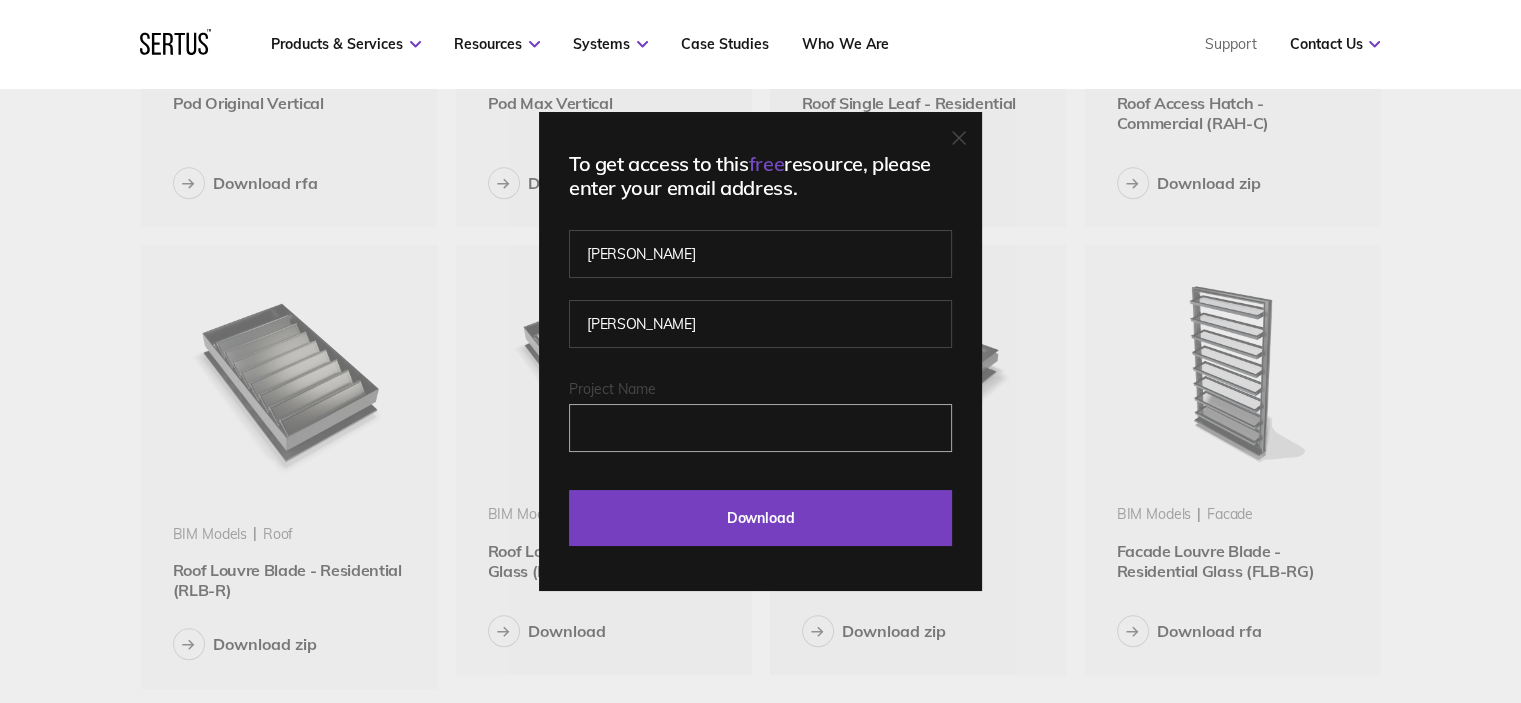 click on "Project Name" at bounding box center [760, 428] 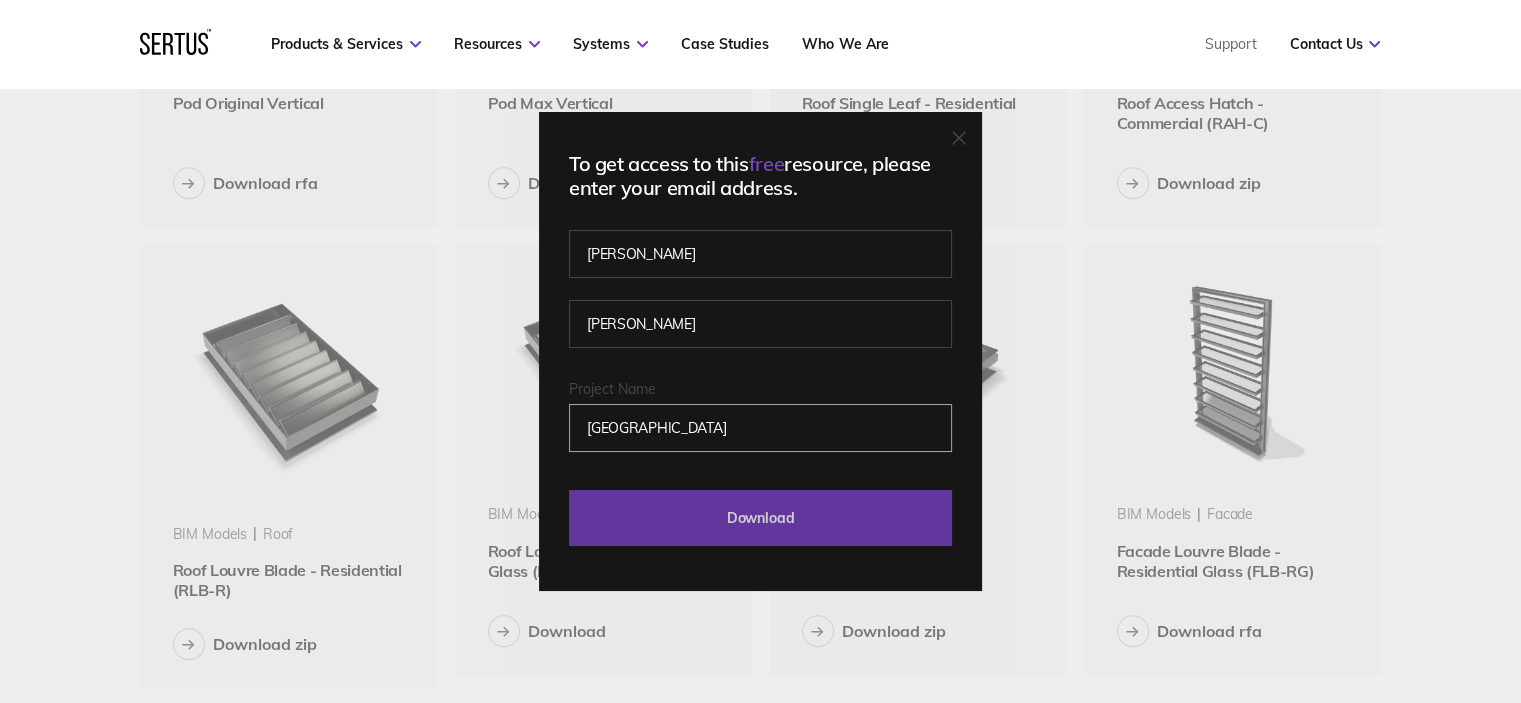 type on "Abinger House" 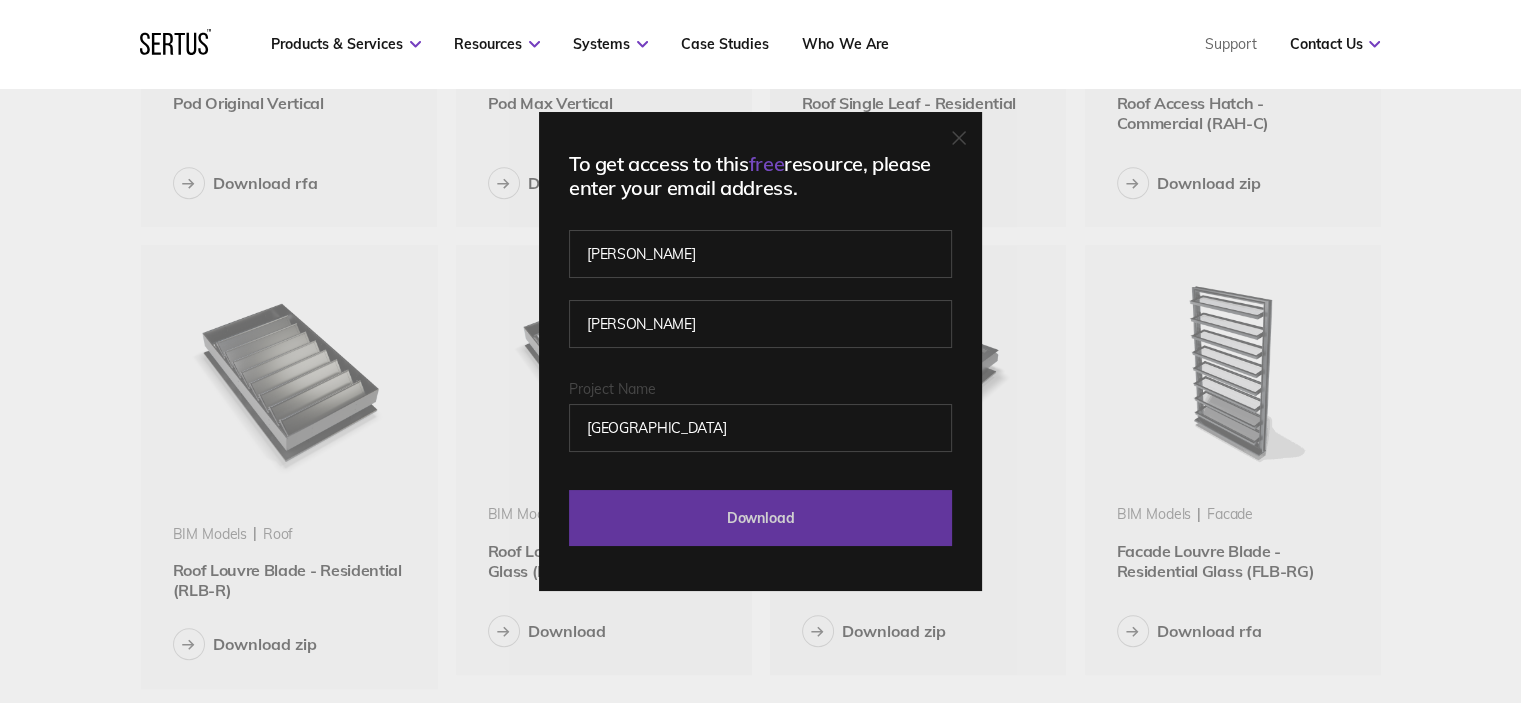 click on "Download" at bounding box center [760, 518] 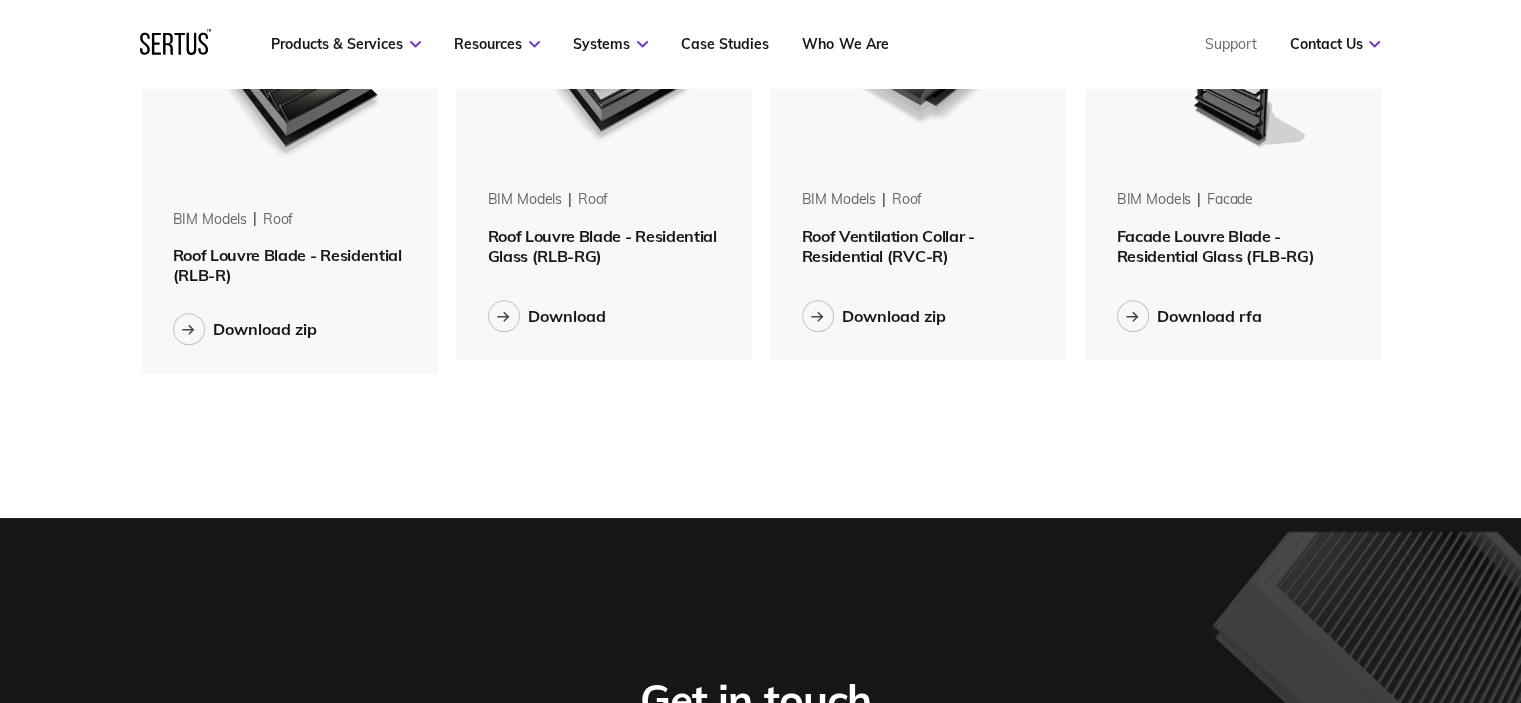 scroll, scrollTop: 1600, scrollLeft: 0, axis: vertical 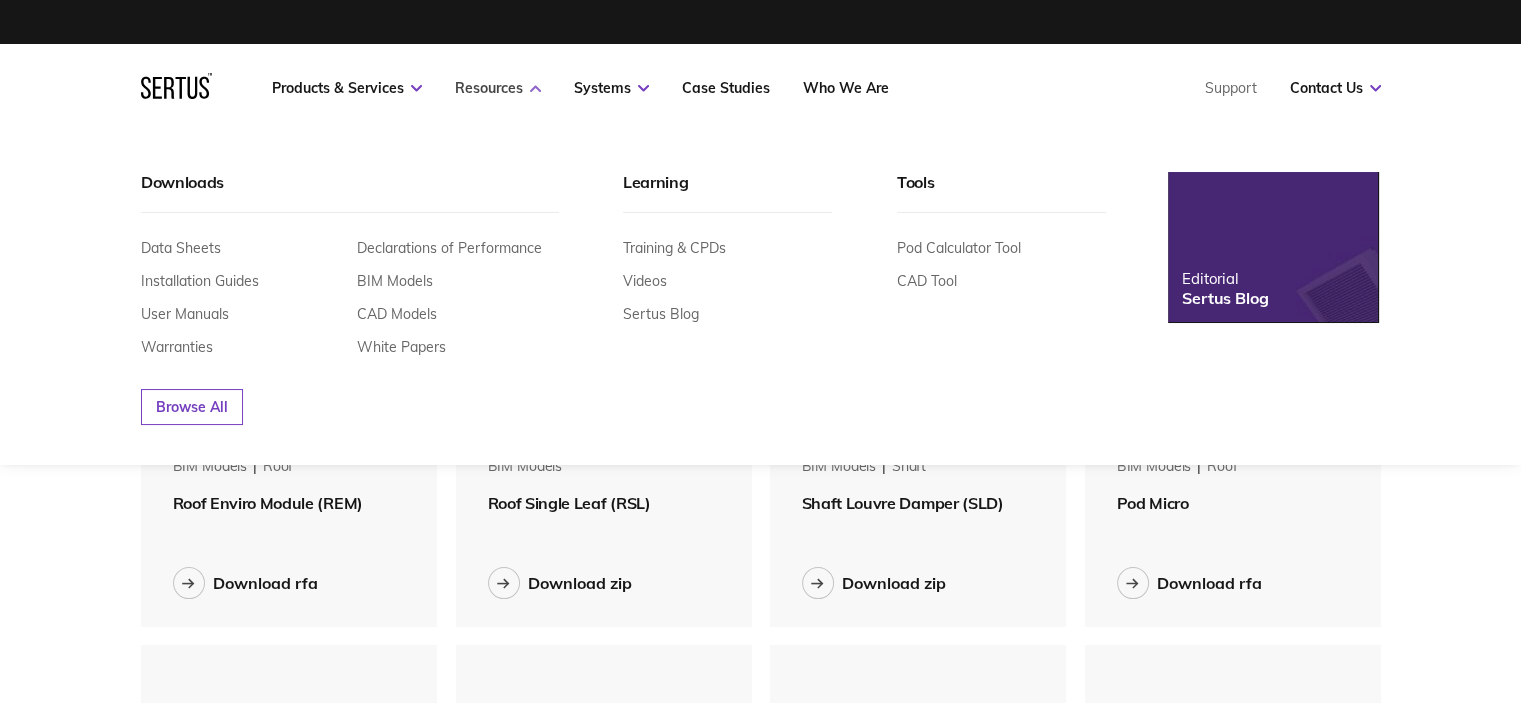 click on "Resources" at bounding box center (498, 88) 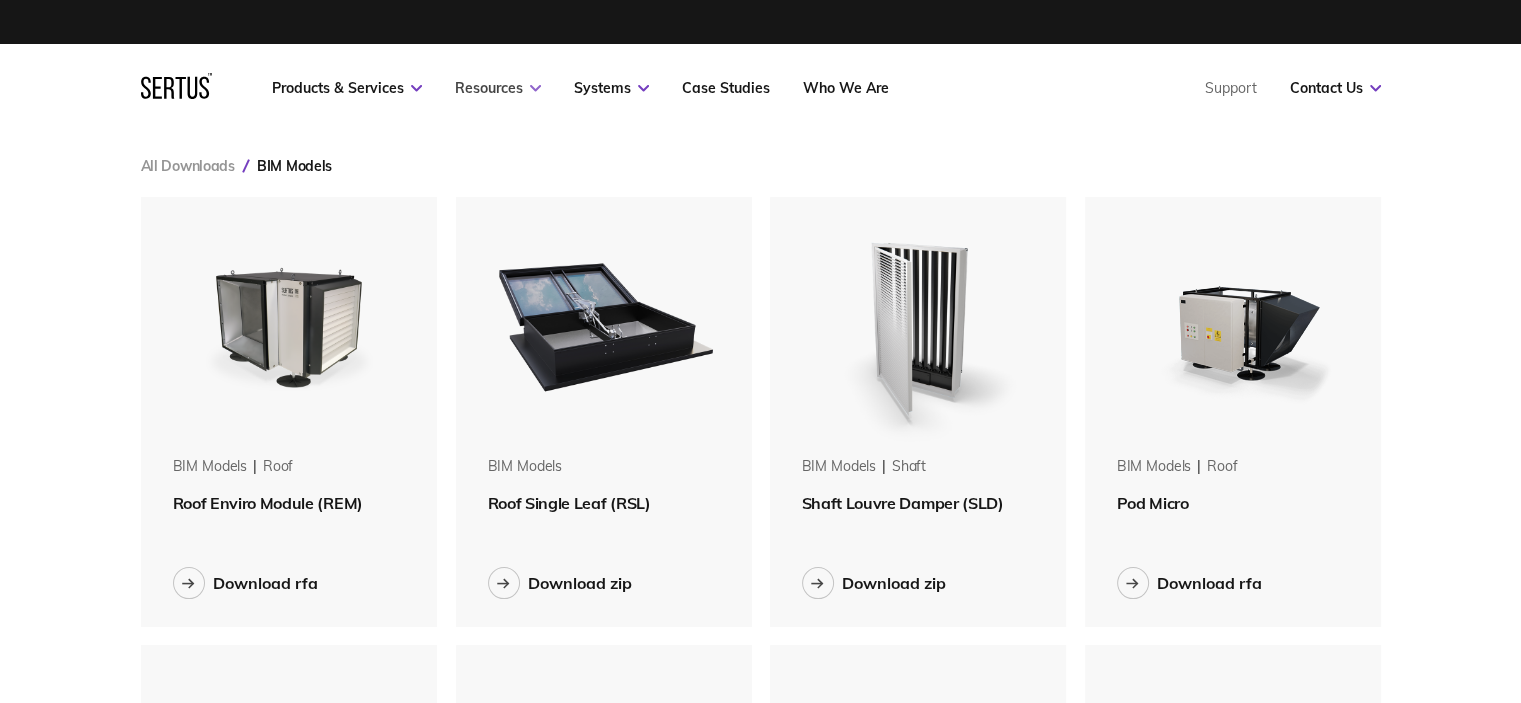 click on "Resources" at bounding box center [498, 88] 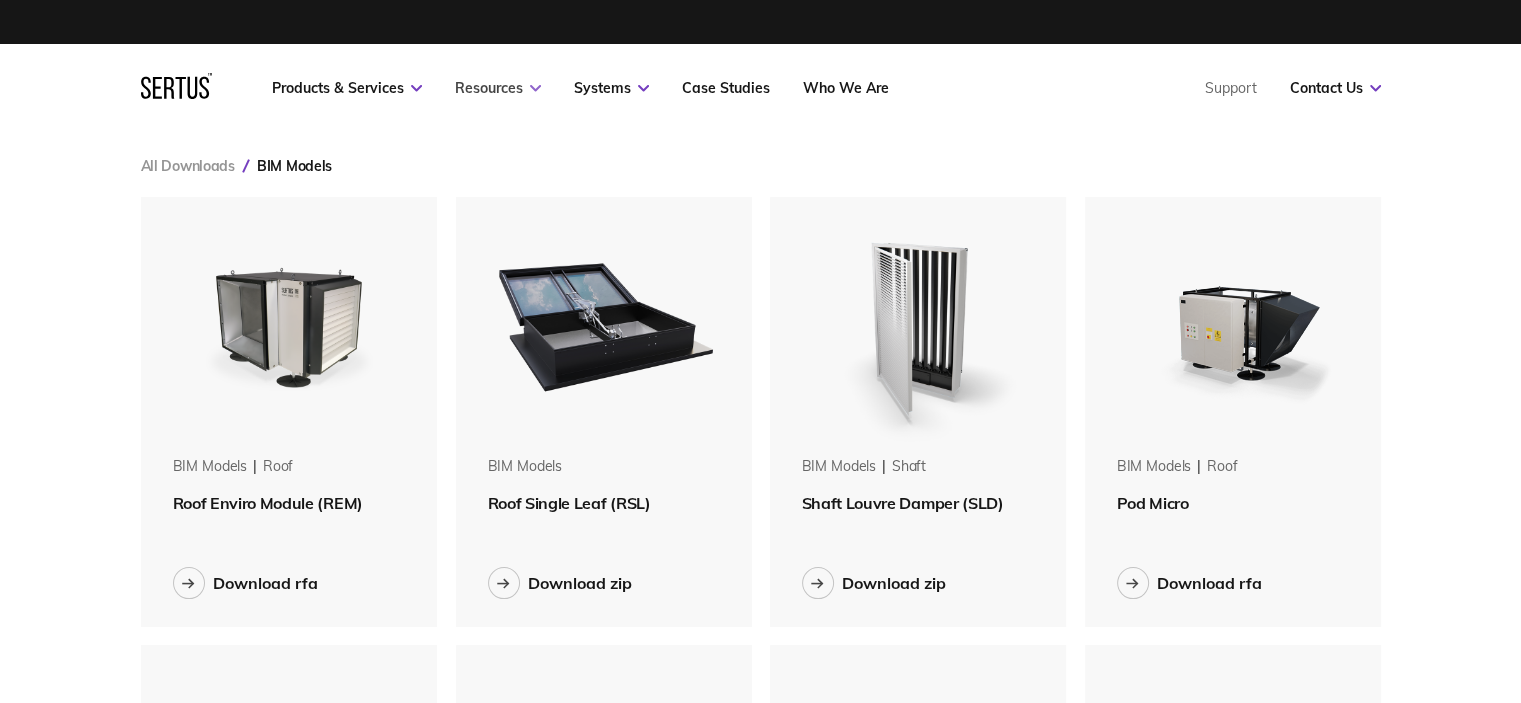 click on "Resources" at bounding box center (498, 88) 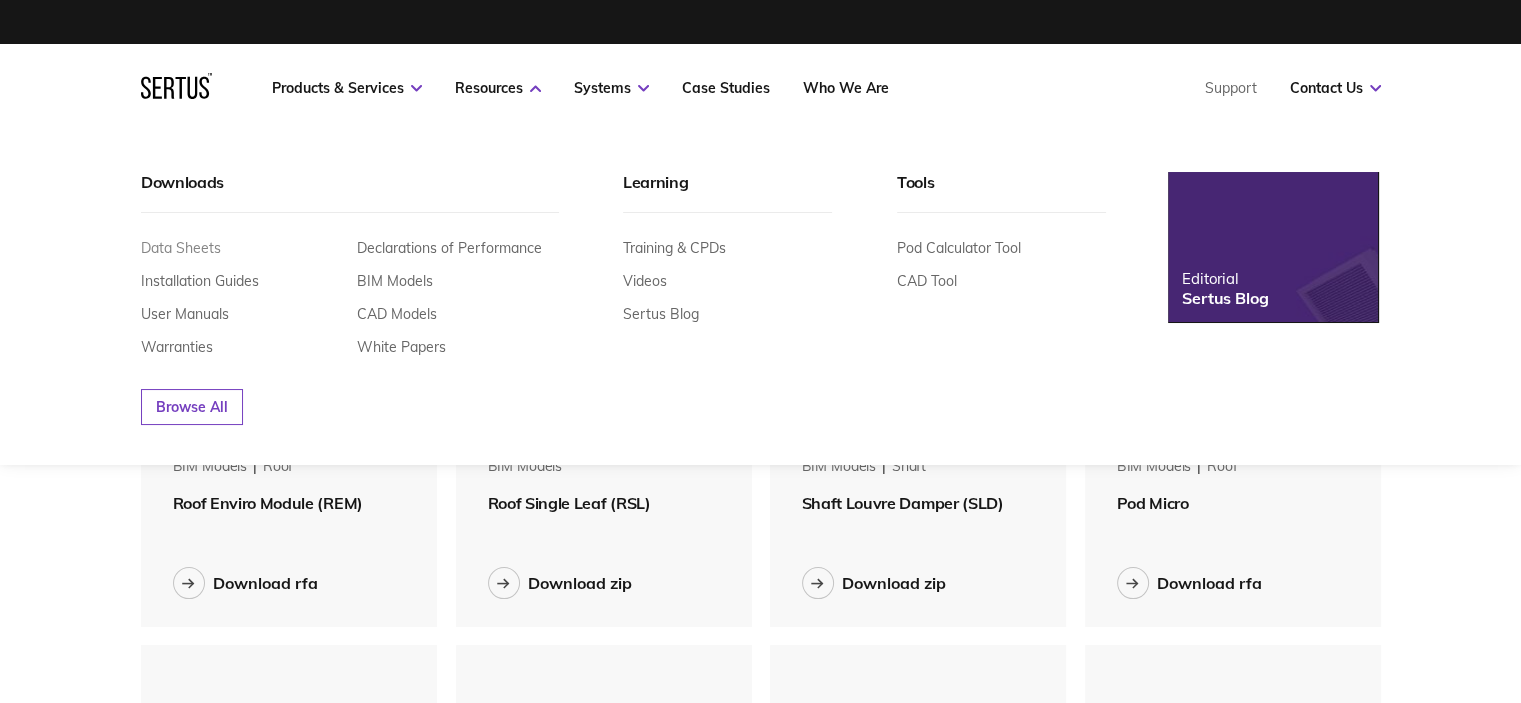 click on "Data Sheets" at bounding box center [181, 248] 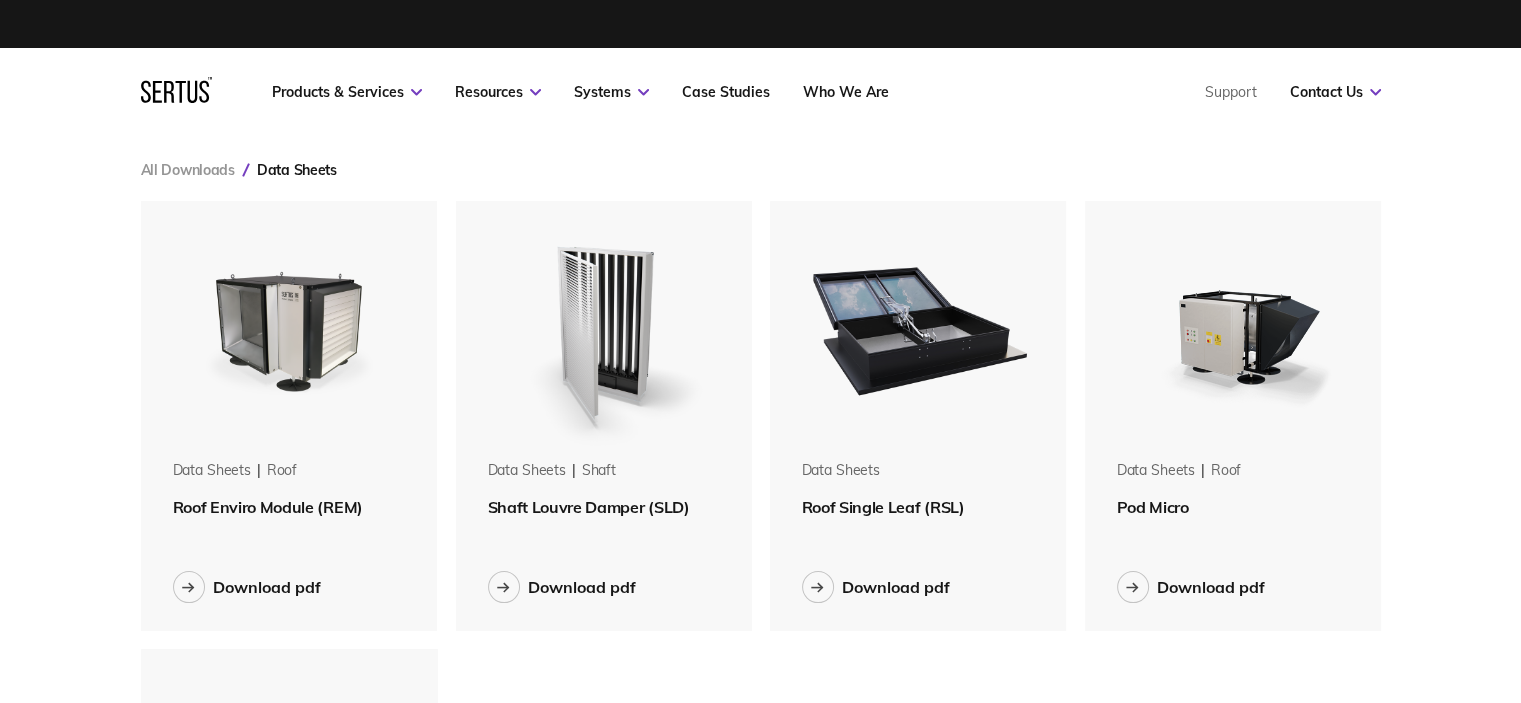 scroll, scrollTop: 10, scrollLeft: 9, axis: both 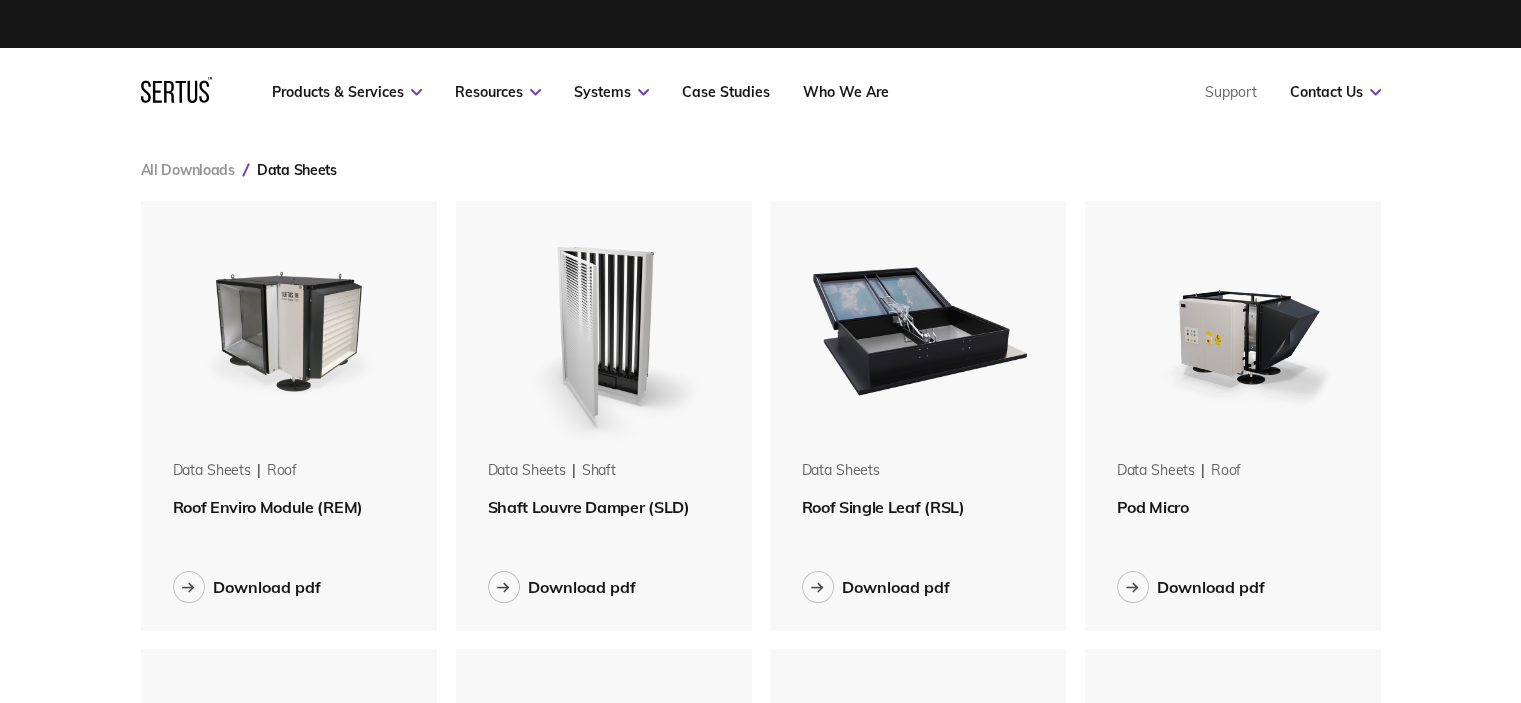 click on "All Downloads Data Sheets Data Sheets roof Roof Enviro Module (REM) Download pdf Data Sheets shaft Shaft Louvre Damper (SLD) Download pdf Data Sheets Roof Single Leaf (RSL) Download pdf Data Sheets roof Pod Micro Download pdf Data Sheets roof Pod Mini Download pdf Data Sheets roof Pod Original Download pdf Data Sheets roof Pod Max Download pdf Data Sheets roof Pod Mini Vertical Download pdf Data Sheets roof Pod Original Vertical Download pdf Data Sheets roof Pod Max Vertical Download pdf Data Sheets roof Roof Mechanical Pod - Residential | Environmental (RMP-R | E) Download pdf Data Sheets roof Roof Single Leaf - Residential (RSL-R) Download pdf Data Sheets roof Roof Louvre Blade - Residential (RLB-R) Download pdf Data Sheets roof Roof Louvre Blade - Residential Glass (RLB-RG) Download pdf Data Sheets roof Roof Louvre Blade - Residential Glass Access (RLB-RGA) Download pdf Data Sheets roof Roof Ventilation Collar - Residential (RVC-R) Download pdf Data Sheets roofAccess Roof Access Hatch - Residential (RAH-R)" at bounding box center [761, 1800] 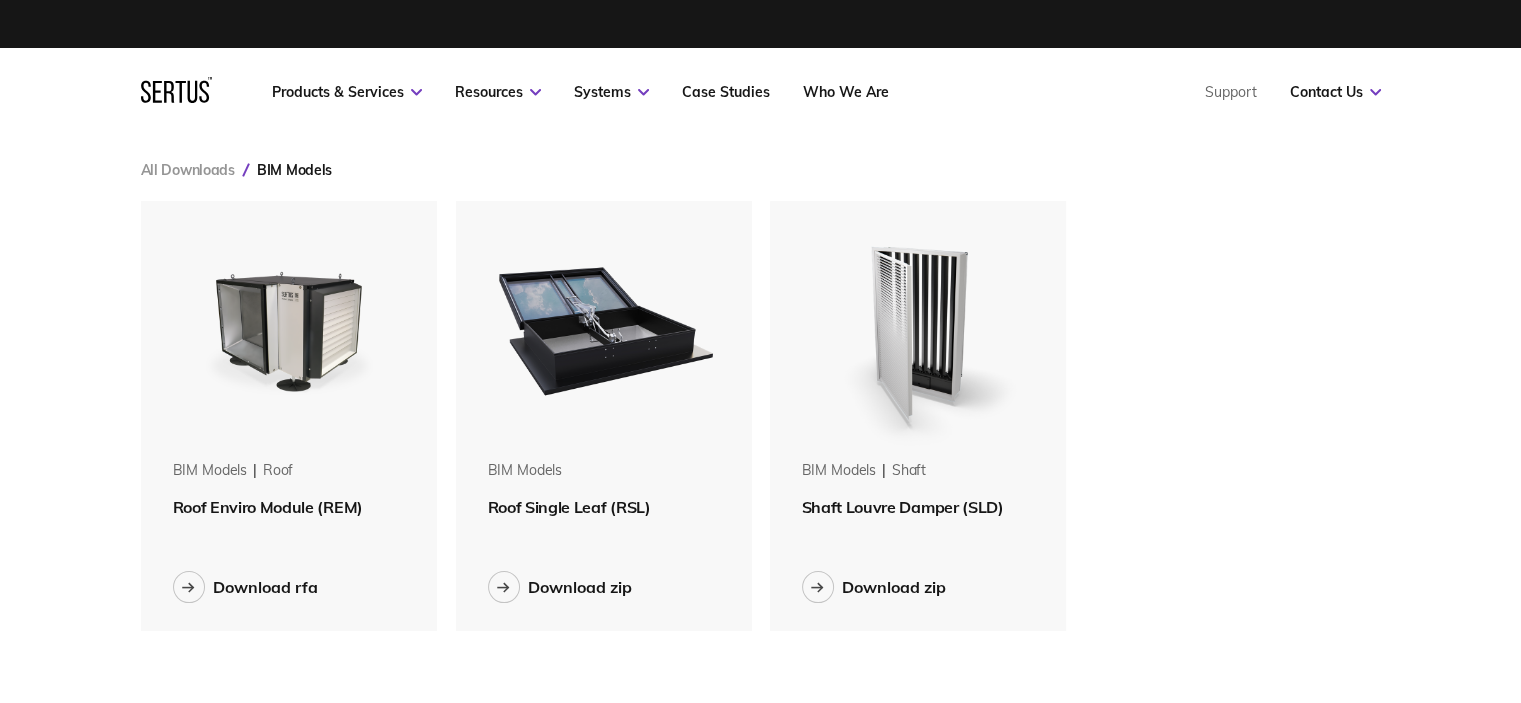 scroll, scrollTop: 4, scrollLeft: 0, axis: vertical 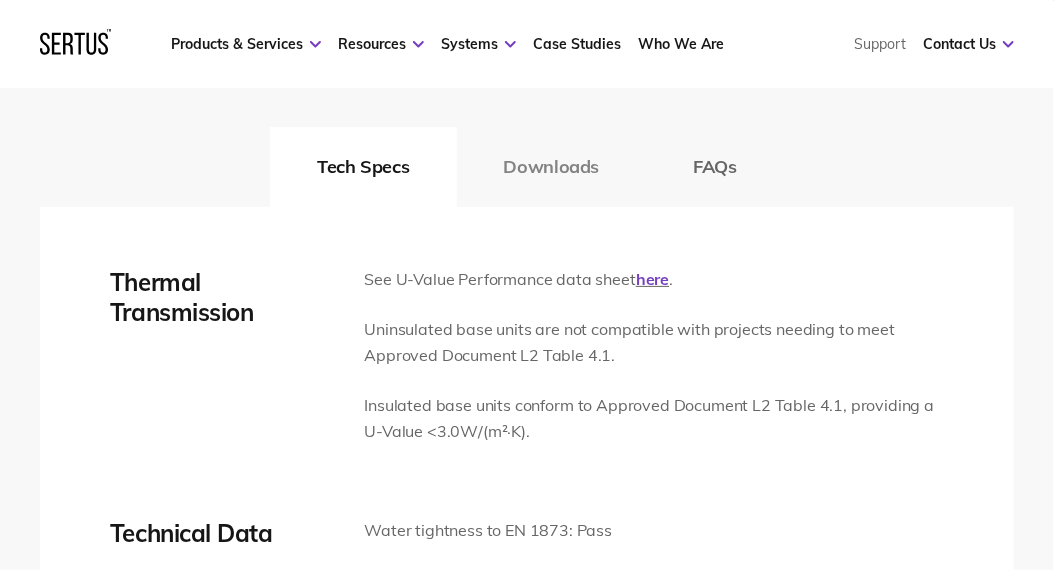 click on "Downloads" at bounding box center [552, 167] 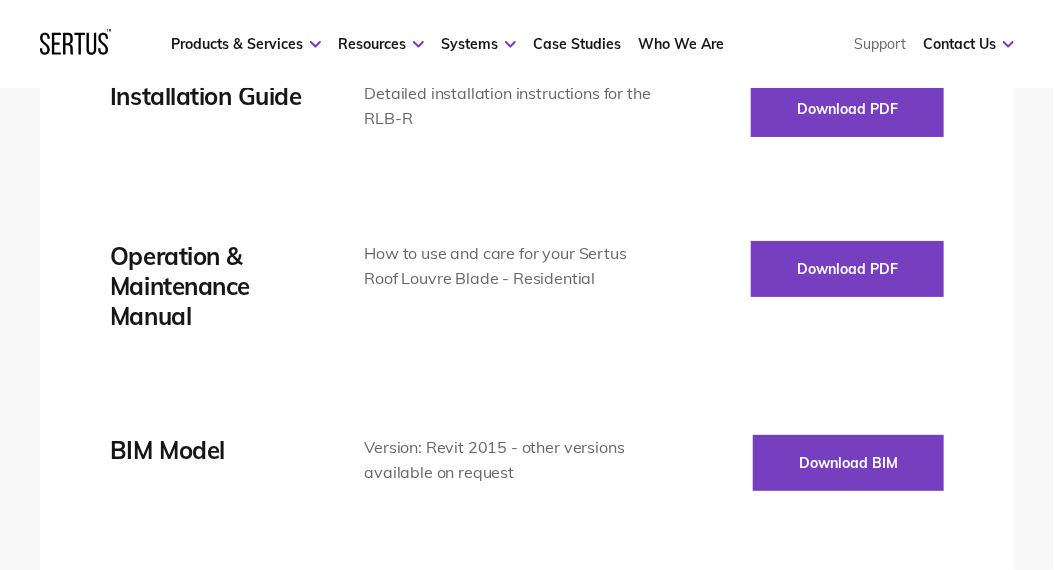 scroll, scrollTop: 3254, scrollLeft: 0, axis: vertical 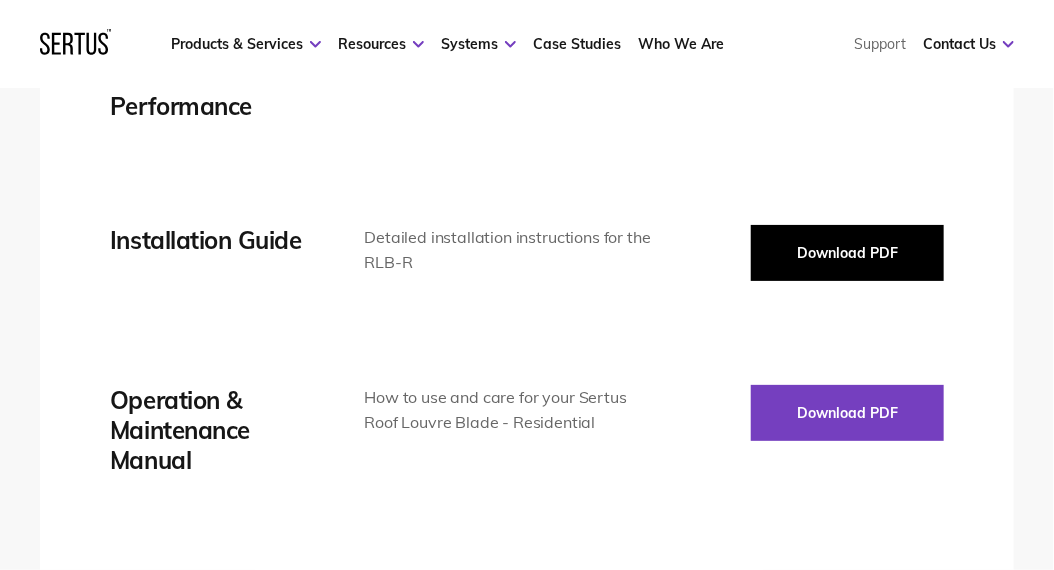 click on "Download PDF" at bounding box center [847, 253] 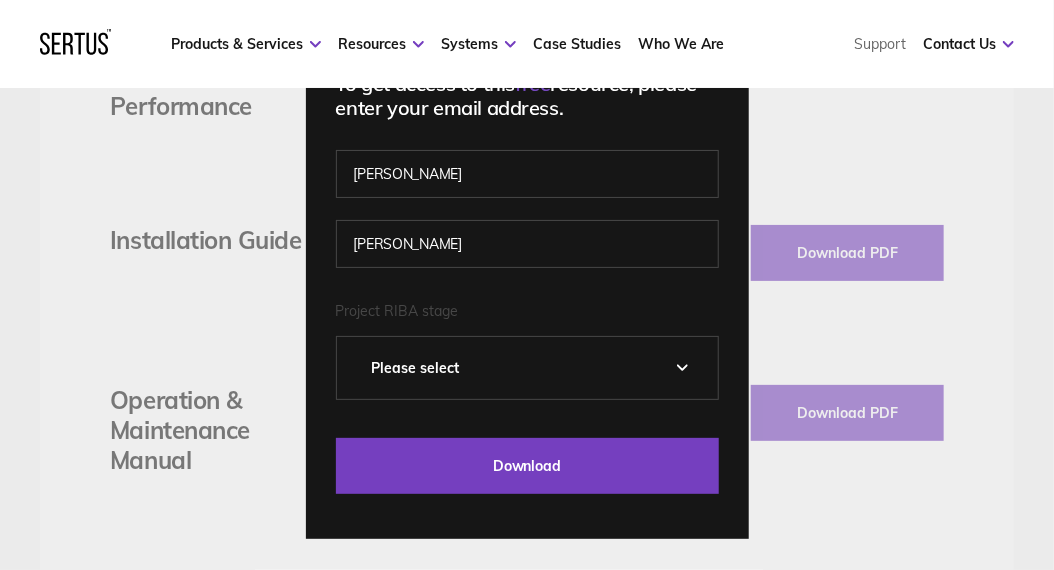 click on "Please Select 0 –  Strategic Definition 1 - Preparation & Brief 2 - Concept Design 3 - Developed Design 4 - Technical Design 5 - Construction  6 - Handover & Close Out 7 - In Use" at bounding box center [527, 368] 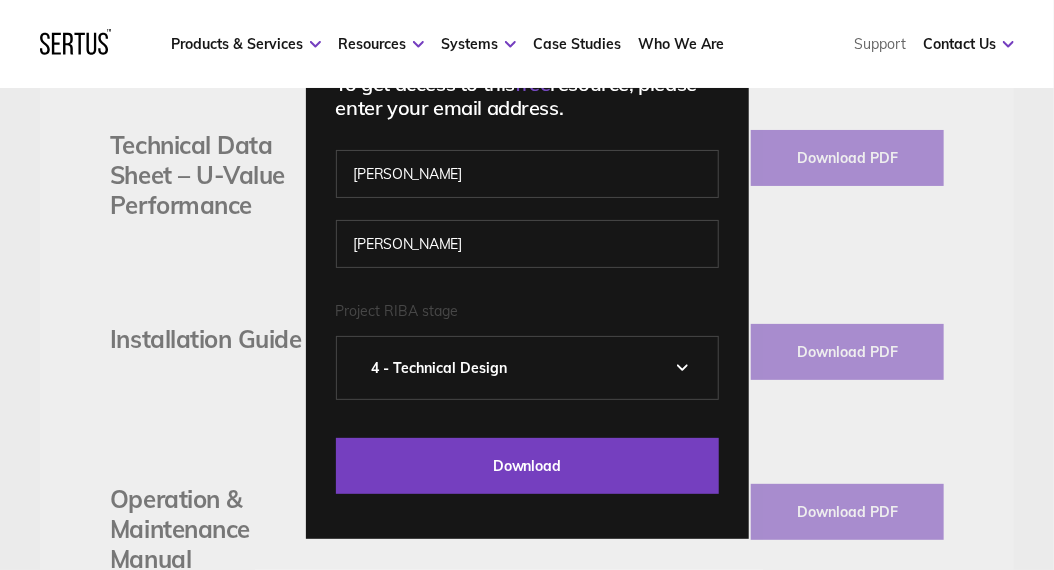 scroll, scrollTop: 3154, scrollLeft: 0, axis: vertical 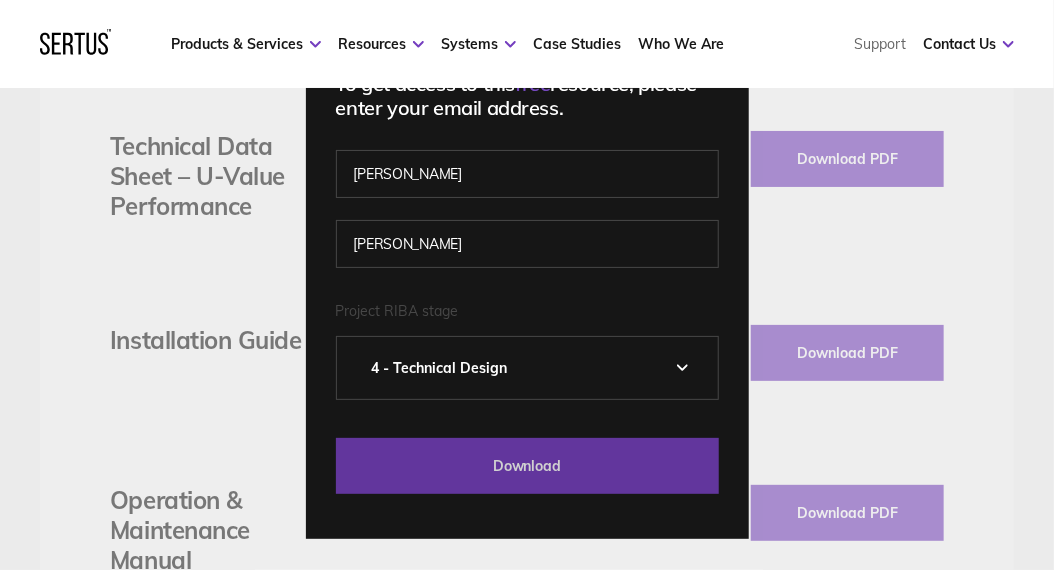 click on "Download" at bounding box center [527, 466] 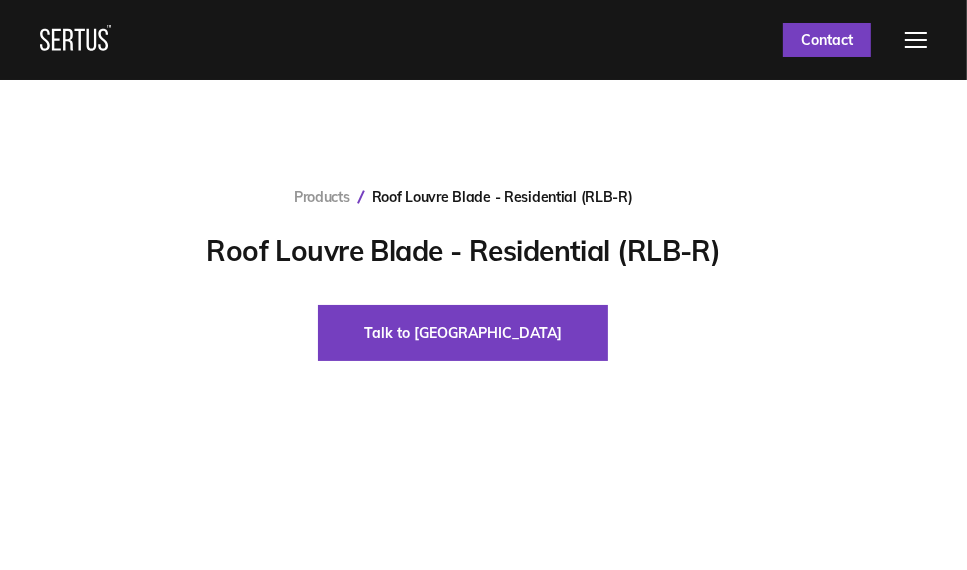 scroll, scrollTop: 0, scrollLeft: 0, axis: both 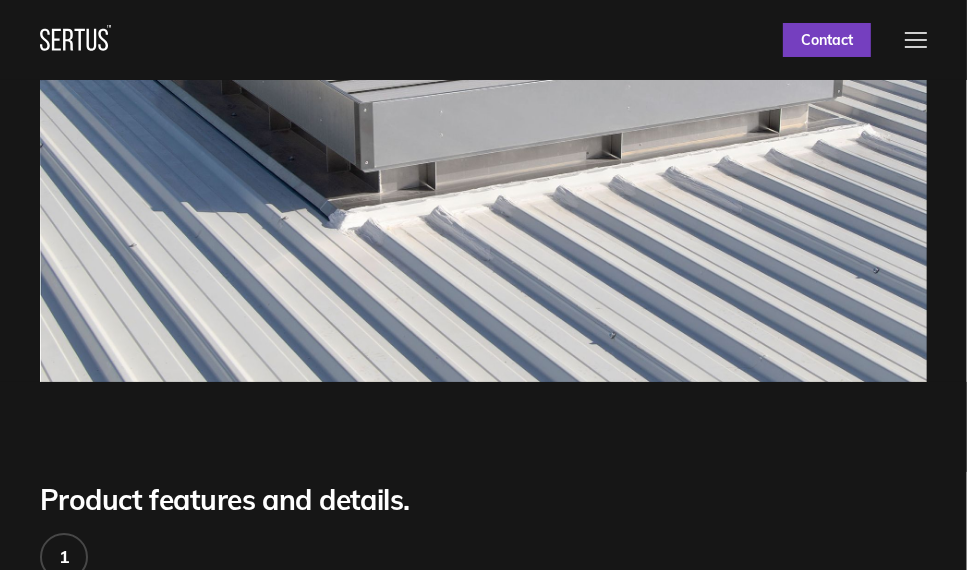 click at bounding box center [916, 40] 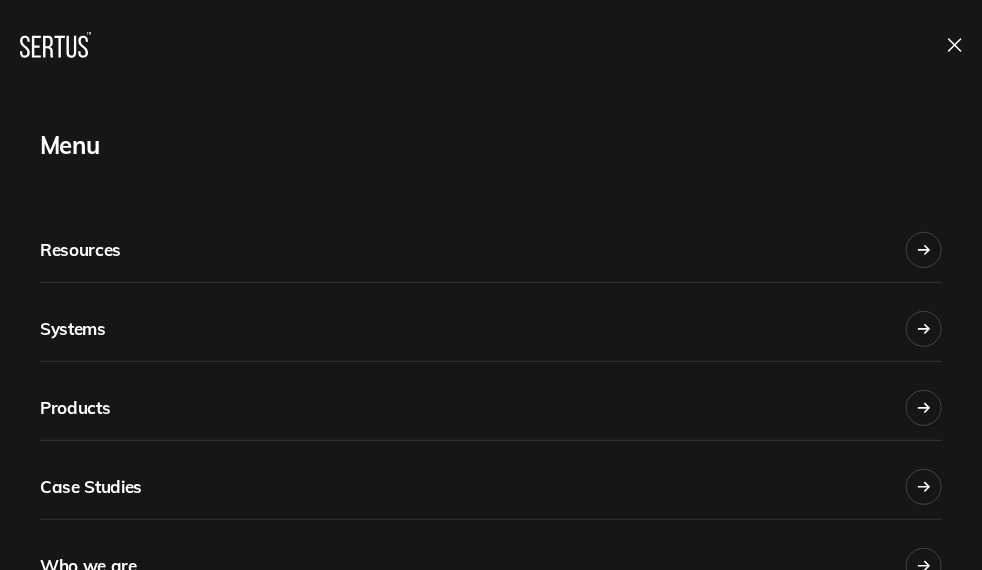 click on "Products" at bounding box center (491, 401) 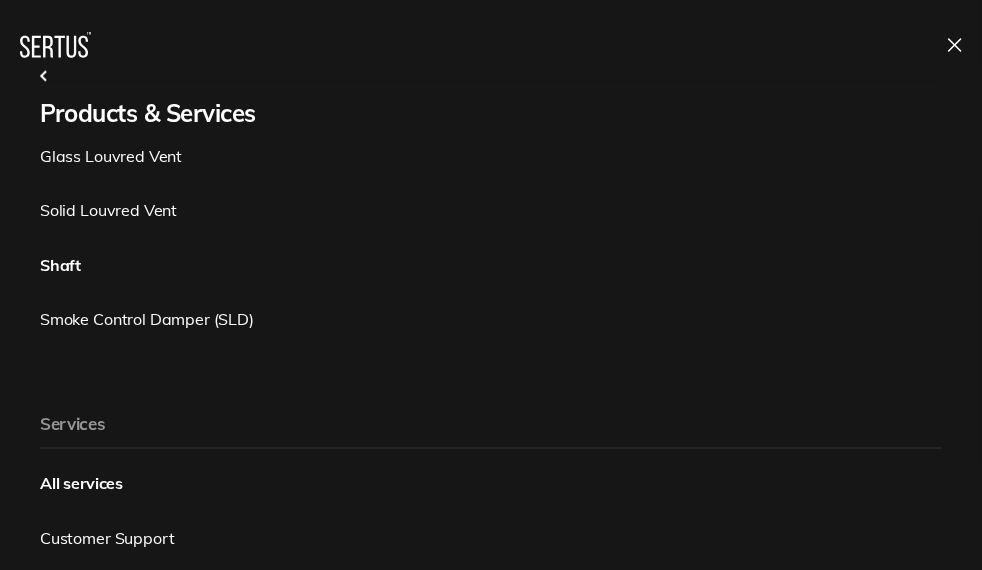 scroll, scrollTop: 900, scrollLeft: 0, axis: vertical 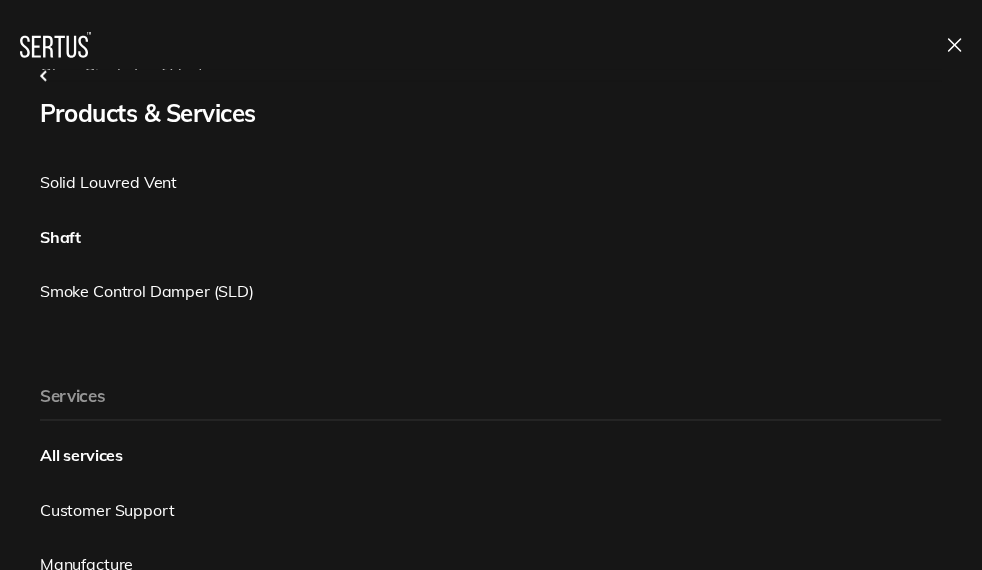 click on "Smoke Control Damper (SLD)" at bounding box center [491, 291] 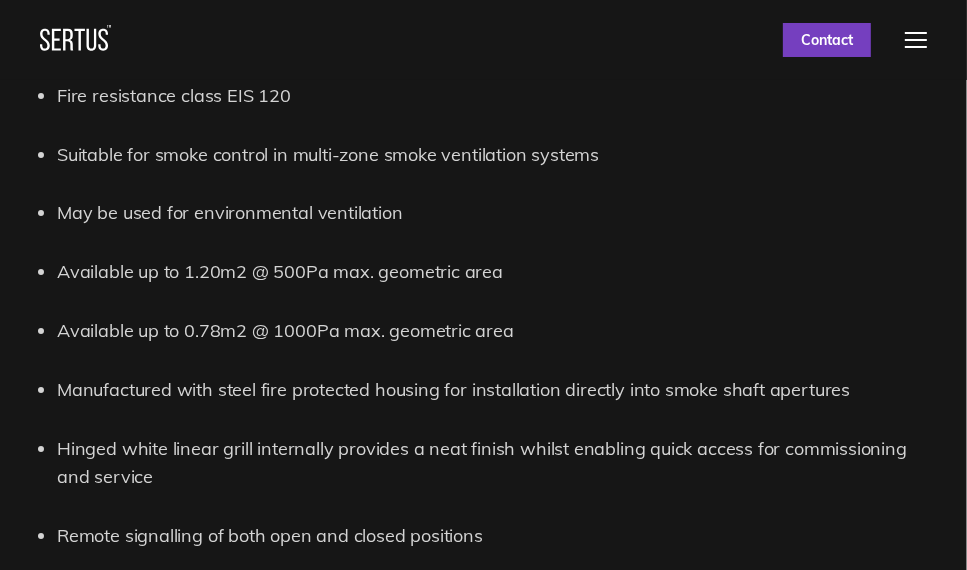 scroll, scrollTop: 2000, scrollLeft: 0, axis: vertical 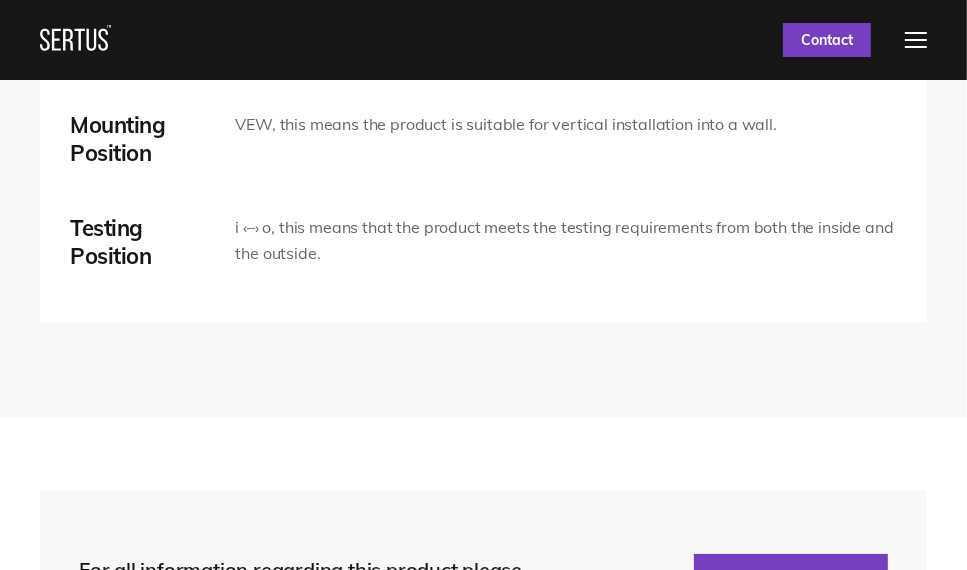 drag, startPoint x: 314, startPoint y: 318, endPoint x: 295, endPoint y: 403, distance: 87.09765 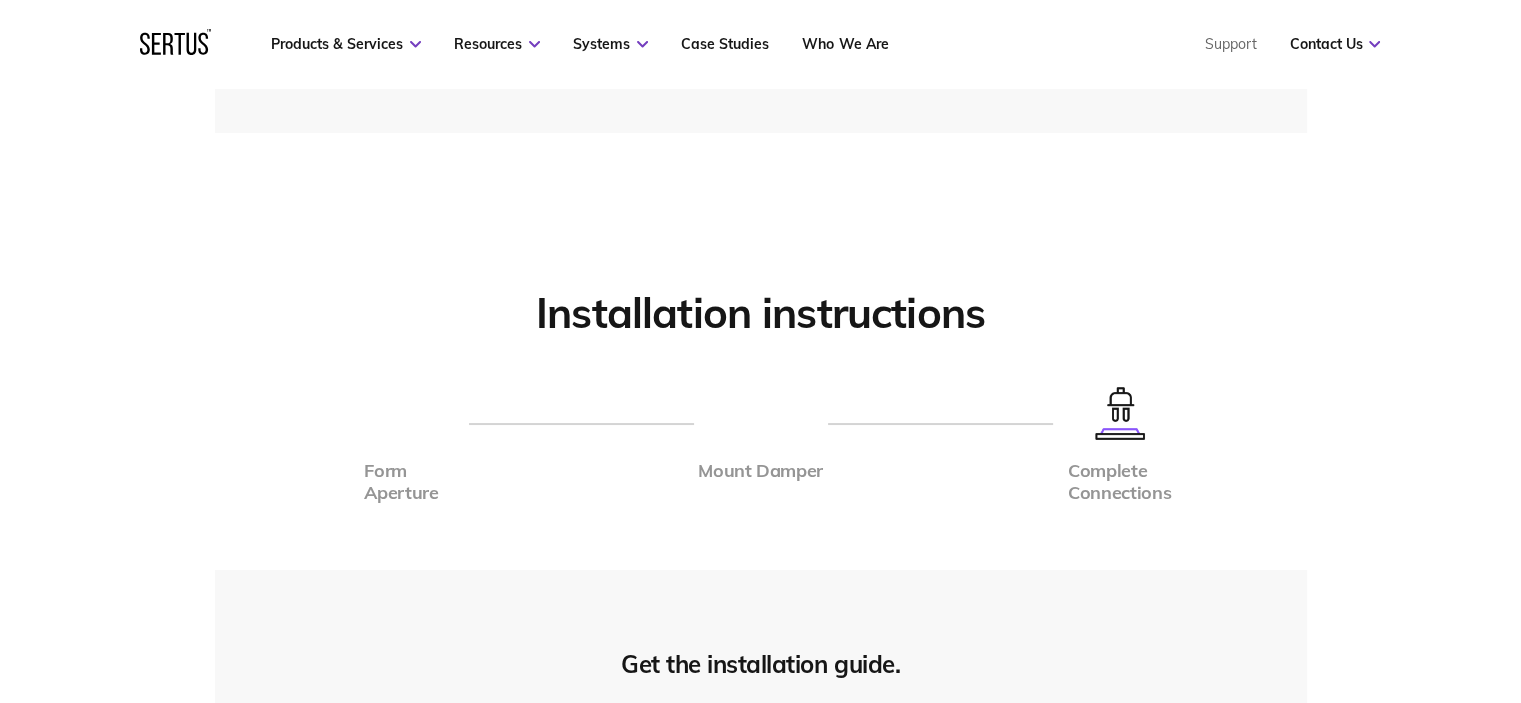 scroll, scrollTop: 5063, scrollLeft: 0, axis: vertical 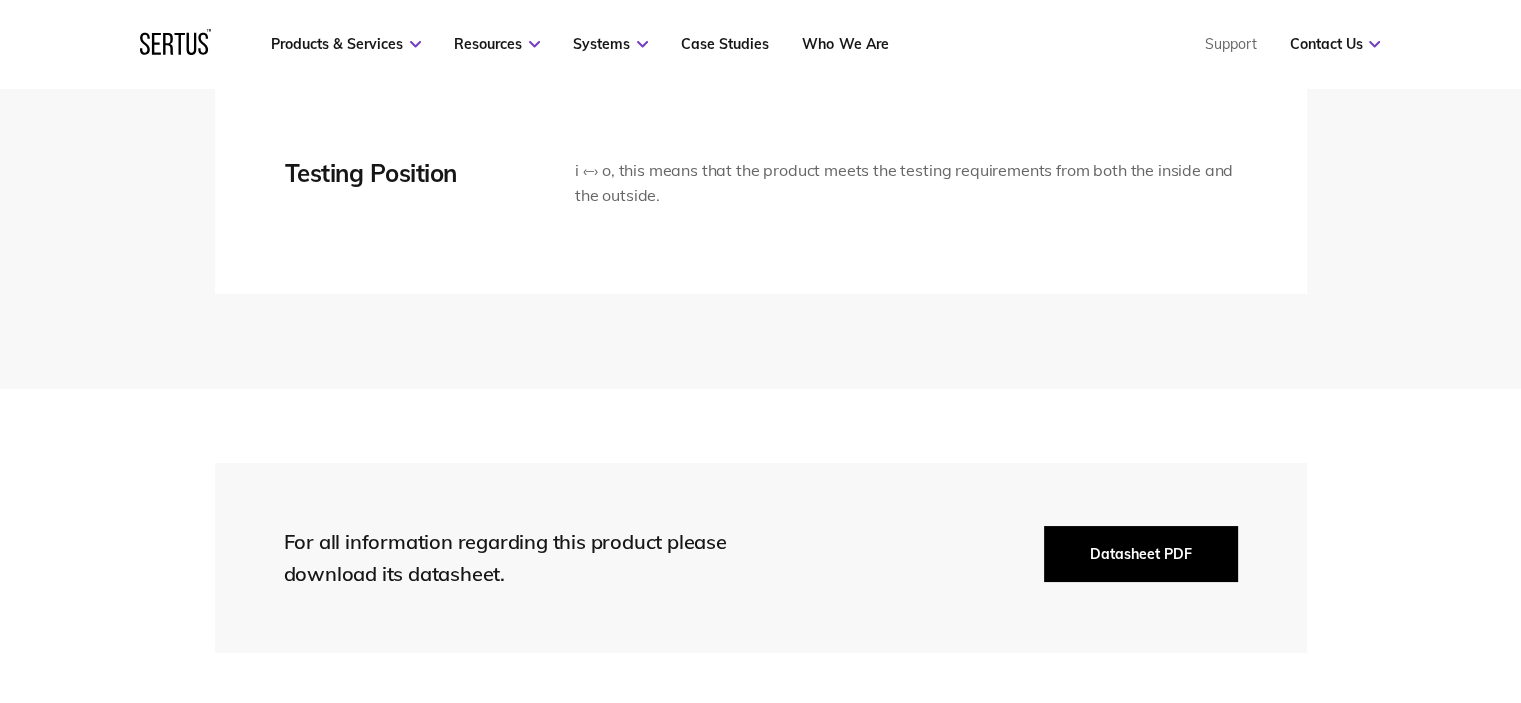 click on "Datasheet PDF" at bounding box center [1141, 554] 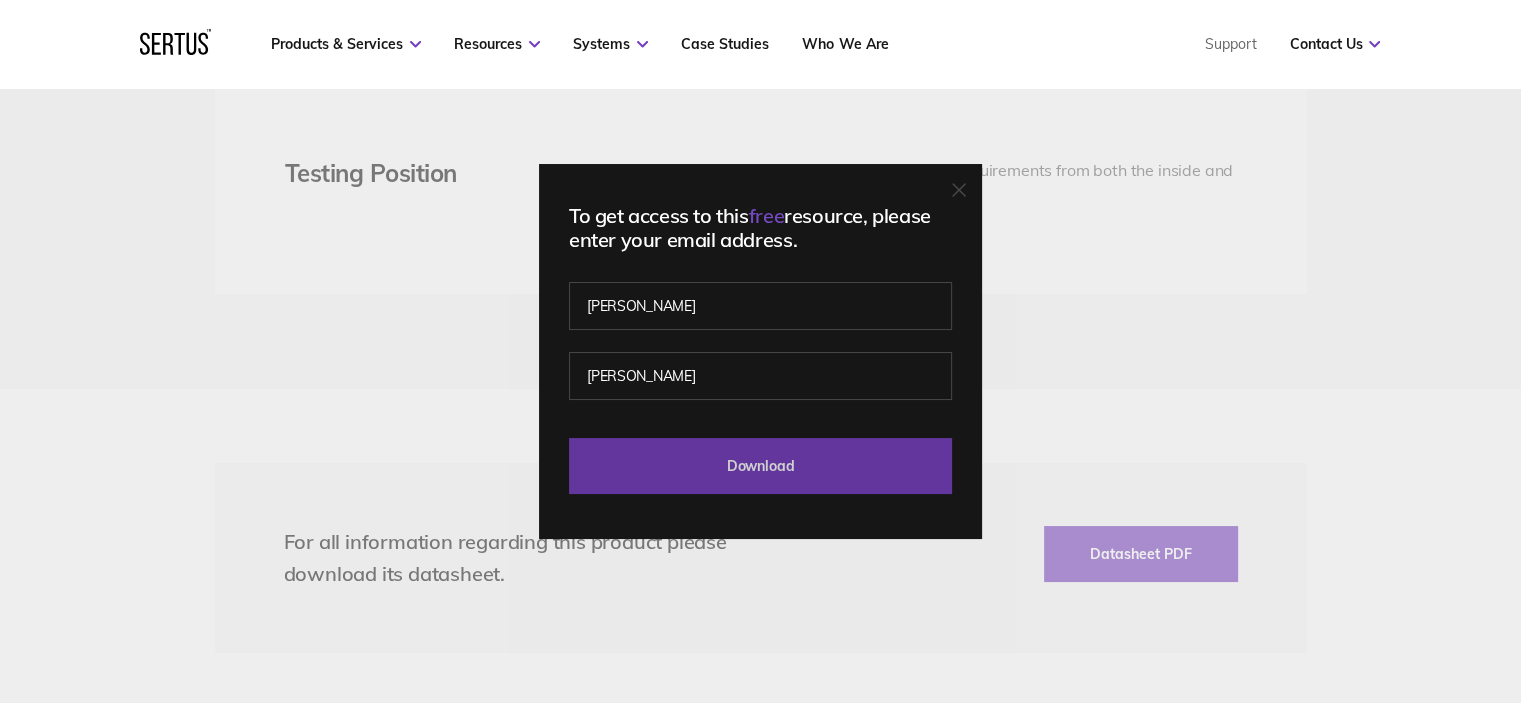 click on "Download" at bounding box center (760, 466) 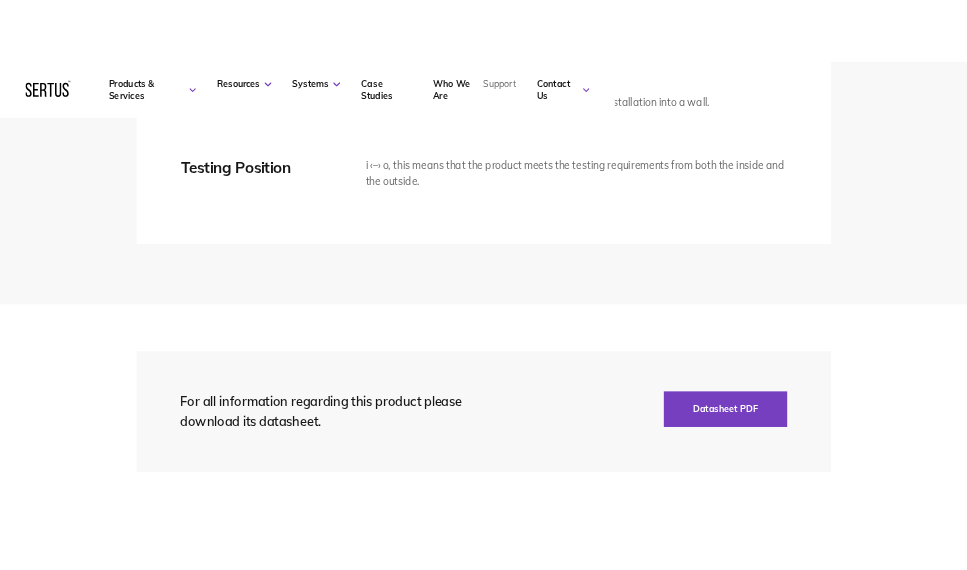 scroll, scrollTop: 4355, scrollLeft: 0, axis: vertical 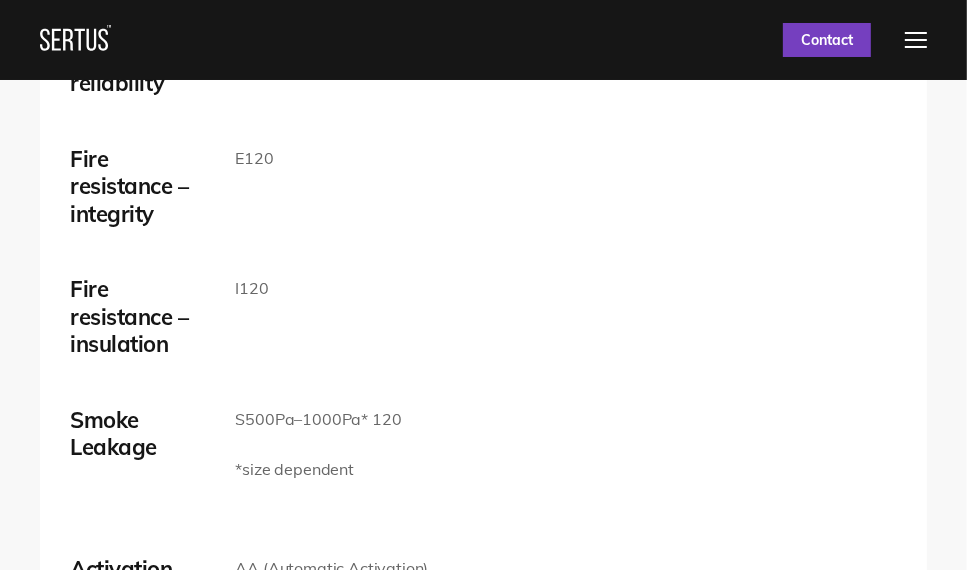 drag, startPoint x: 386, startPoint y: 313, endPoint x: 379, endPoint y: 218, distance: 95.257545 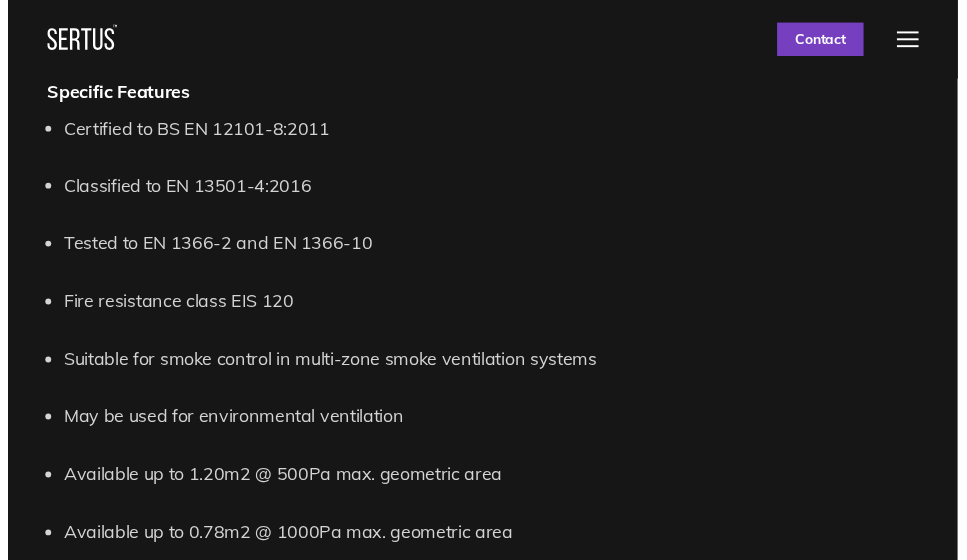 scroll, scrollTop: 1787, scrollLeft: 0, axis: vertical 